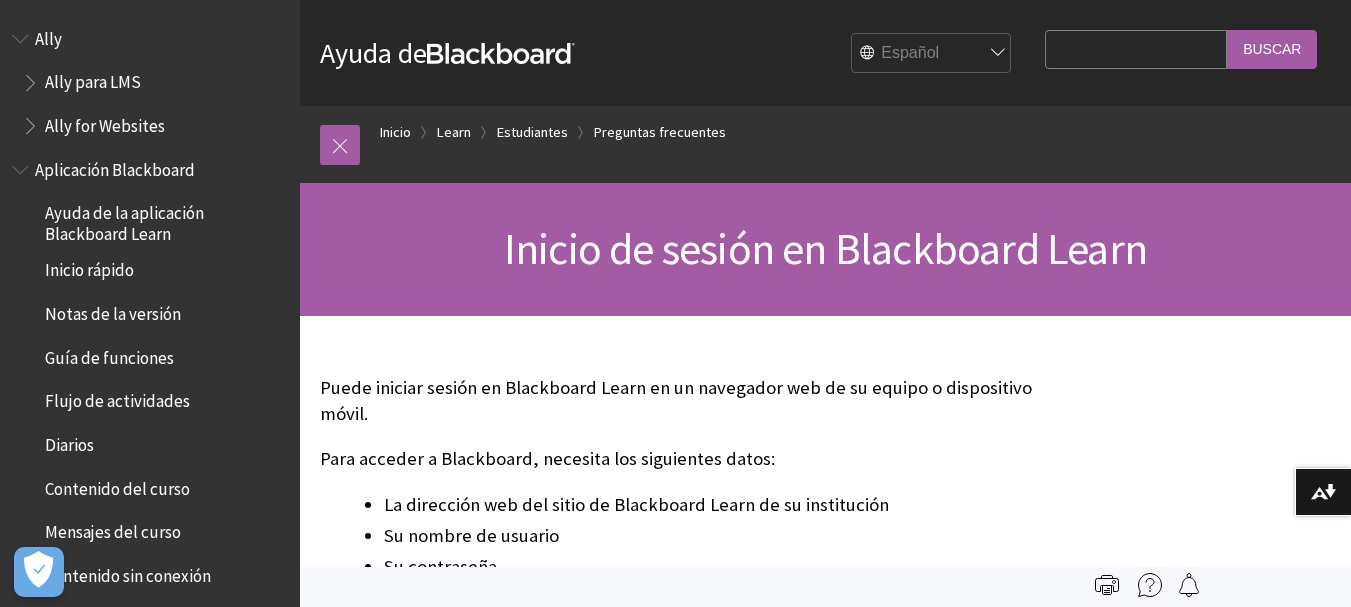 scroll, scrollTop: 0, scrollLeft: 0, axis: both 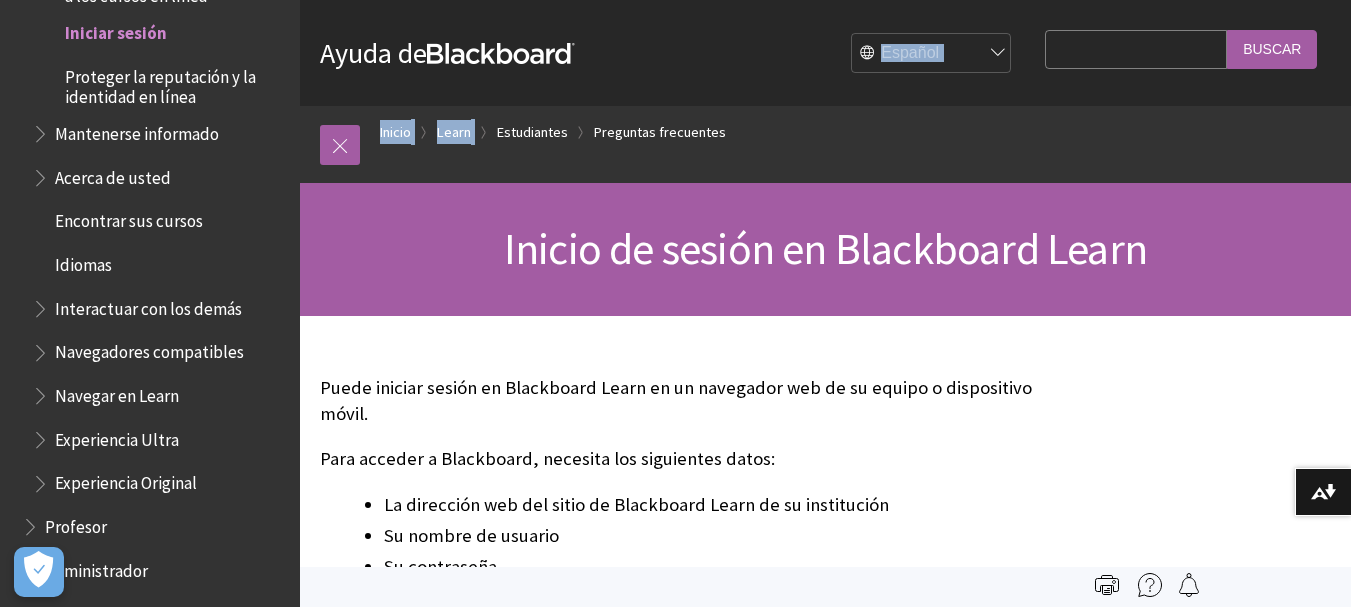 drag, startPoint x: 599, startPoint y: 95, endPoint x: 505, endPoint y: 110, distance: 95.189285 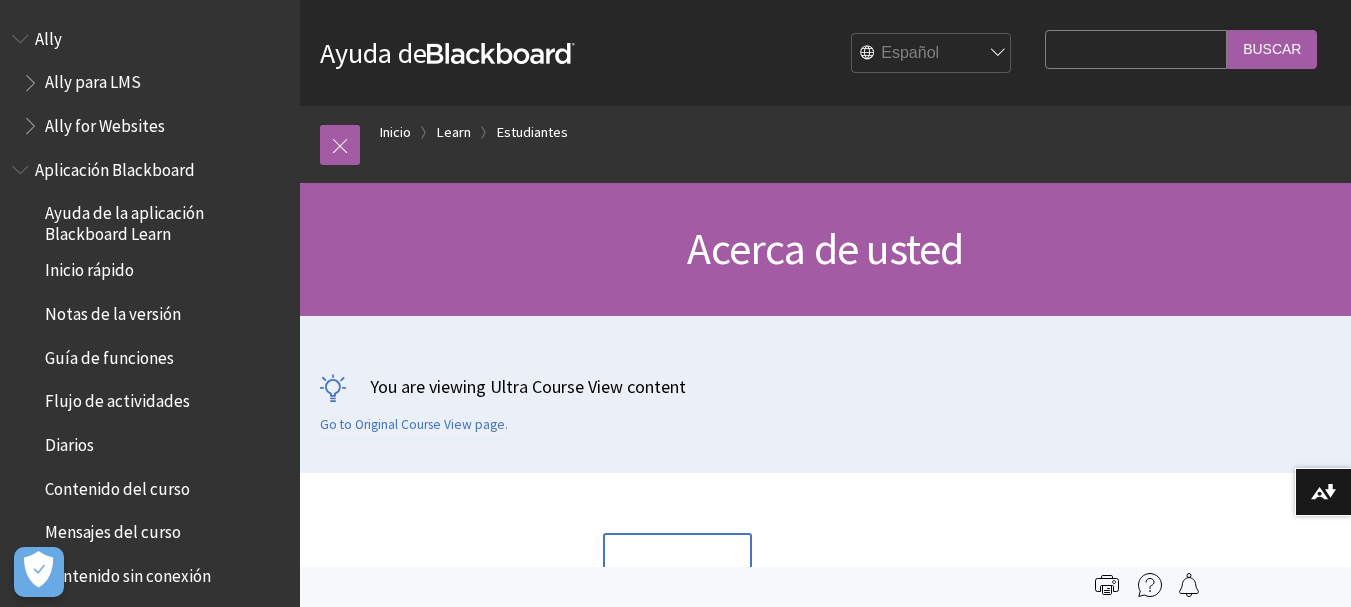 scroll, scrollTop: 0, scrollLeft: 0, axis: both 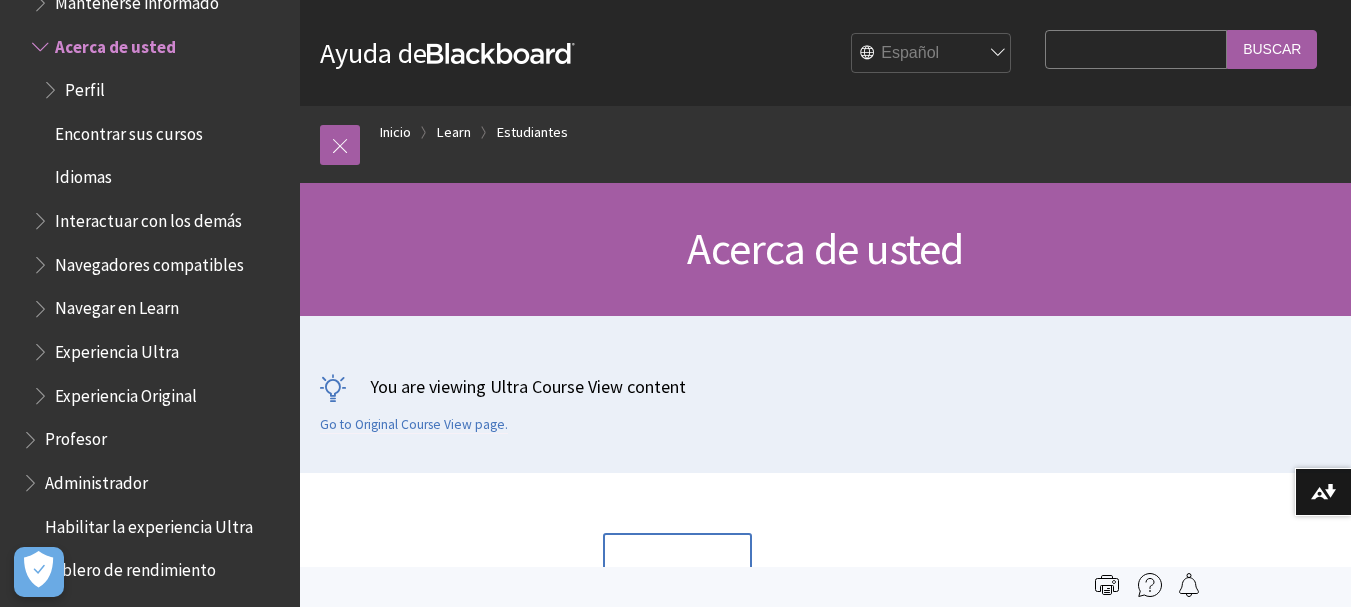 click on "Mantenerse informado" at bounding box center [137, -1] 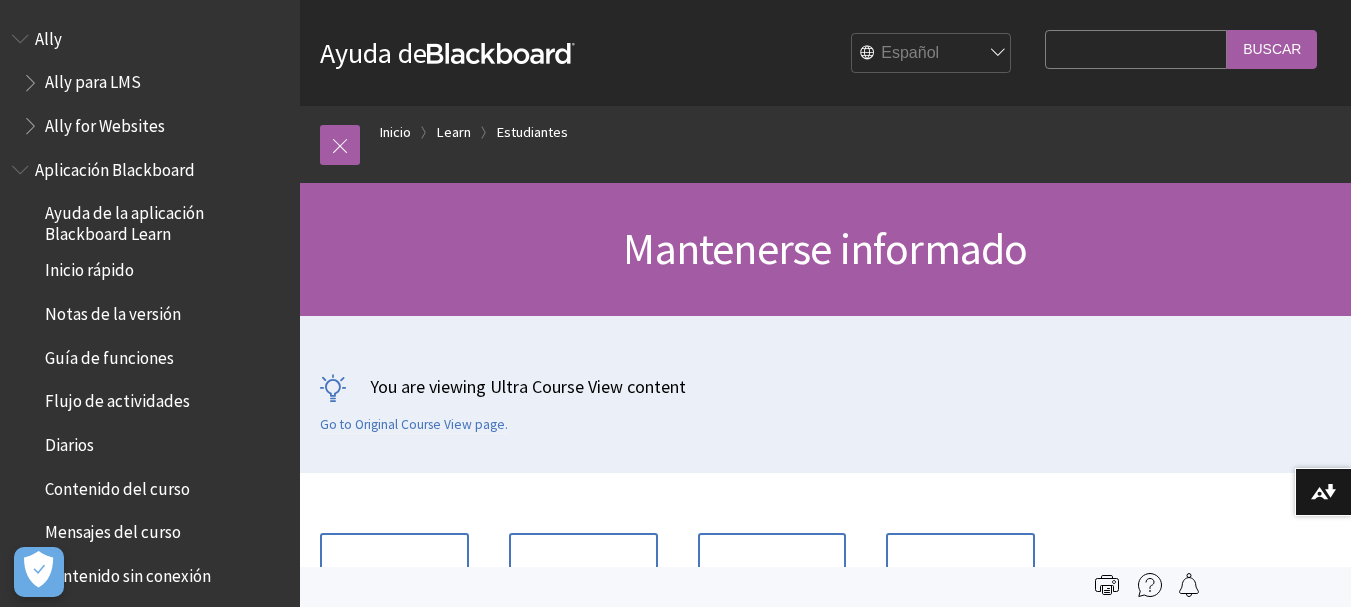 scroll, scrollTop: 0, scrollLeft: 0, axis: both 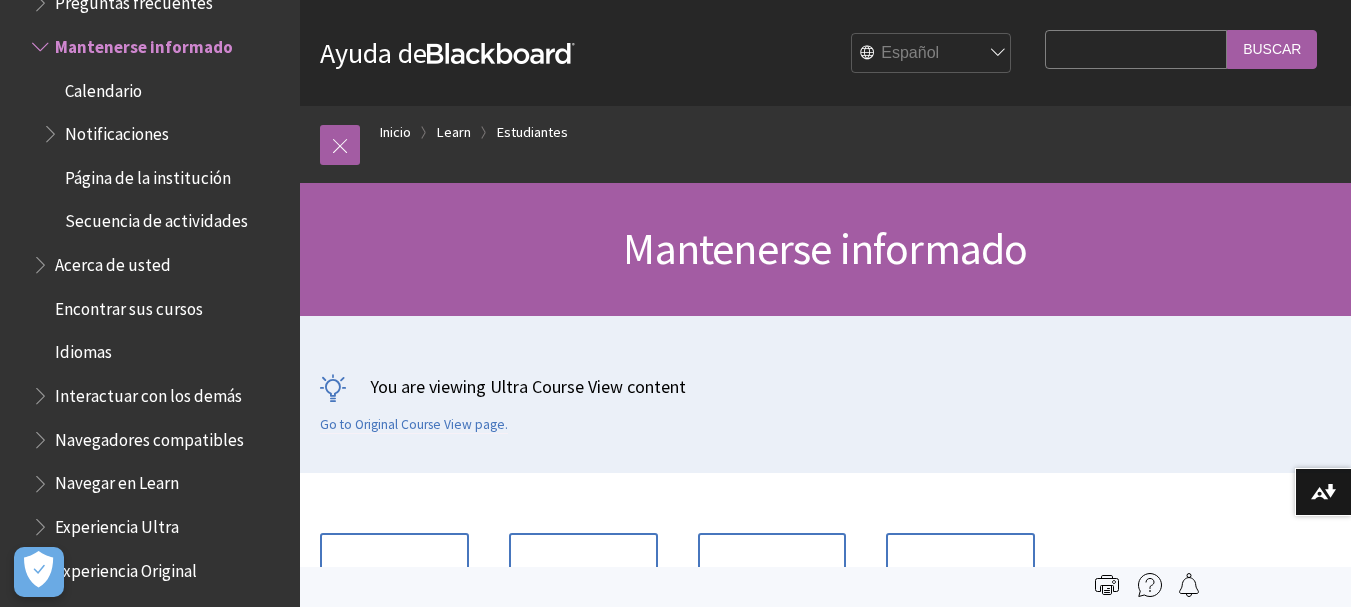 drag, startPoint x: 306, startPoint y: 435, endPoint x: 293, endPoint y: 428, distance: 14.764823 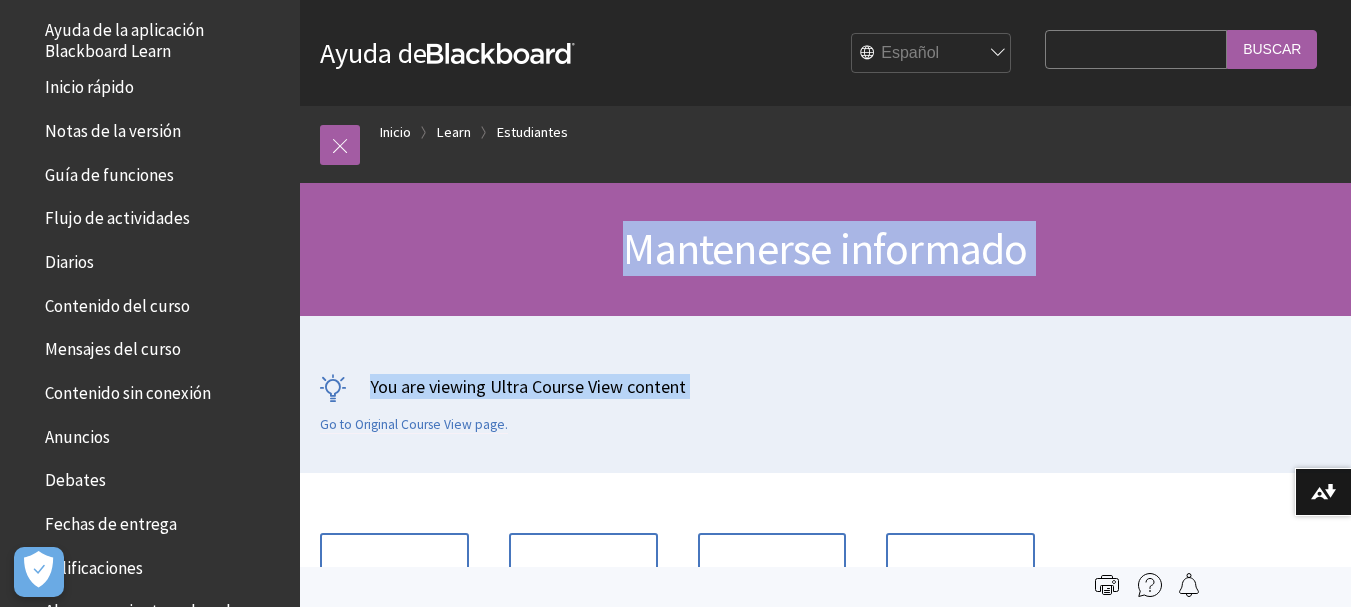 scroll, scrollTop: 0, scrollLeft: 0, axis: both 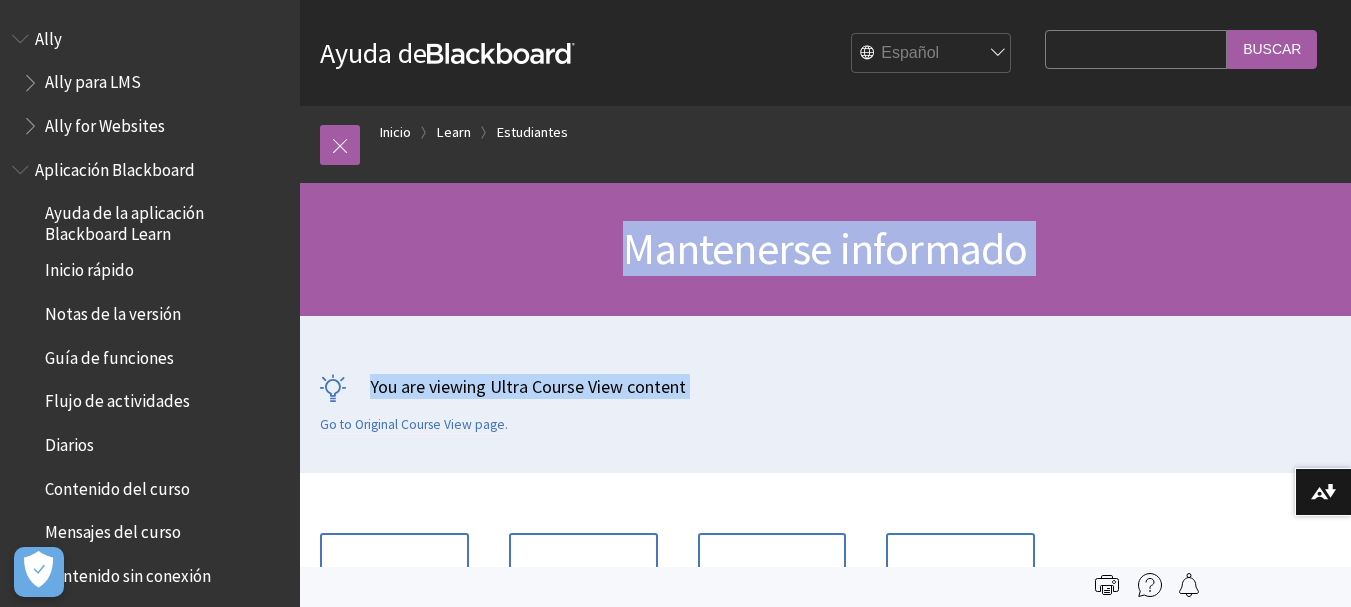 click on "English عربية Català Cymraeg Deutsch Español Suomi Français עברית Italiano 日本語 한국어 Nederlands Norsk (Bokmål) Português, Brasil Русский Svenska Türkçe 简体中文 Français Canadien" at bounding box center (932, 54) 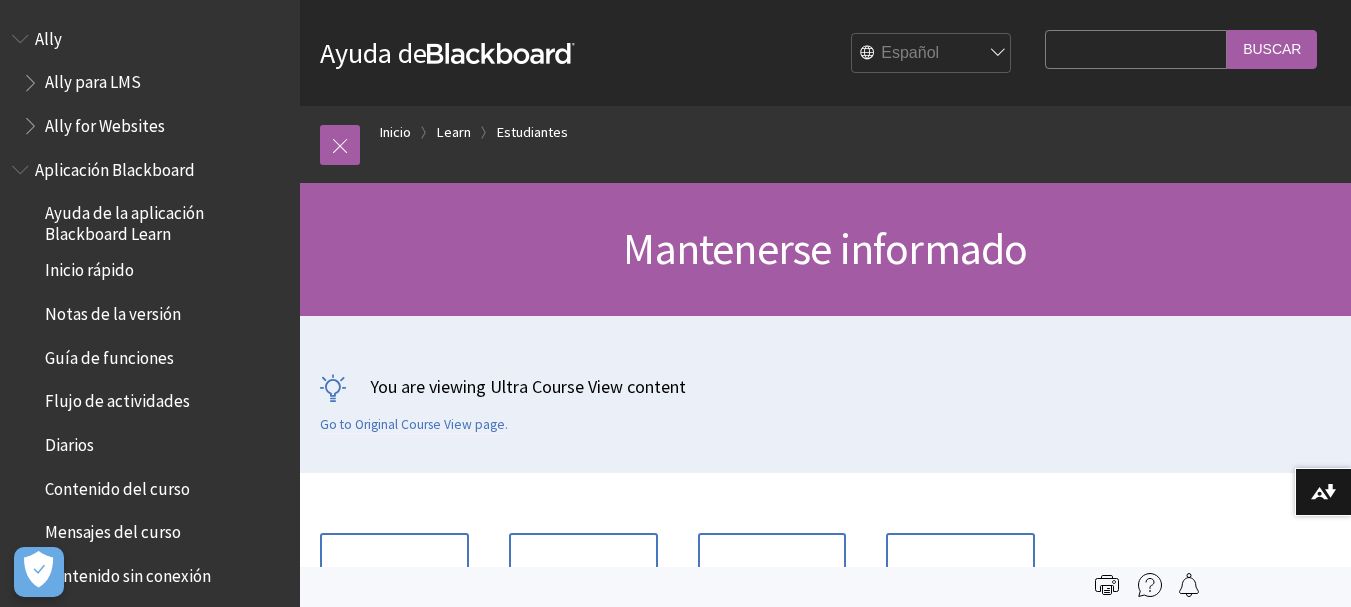 click at bounding box center [22, 34] 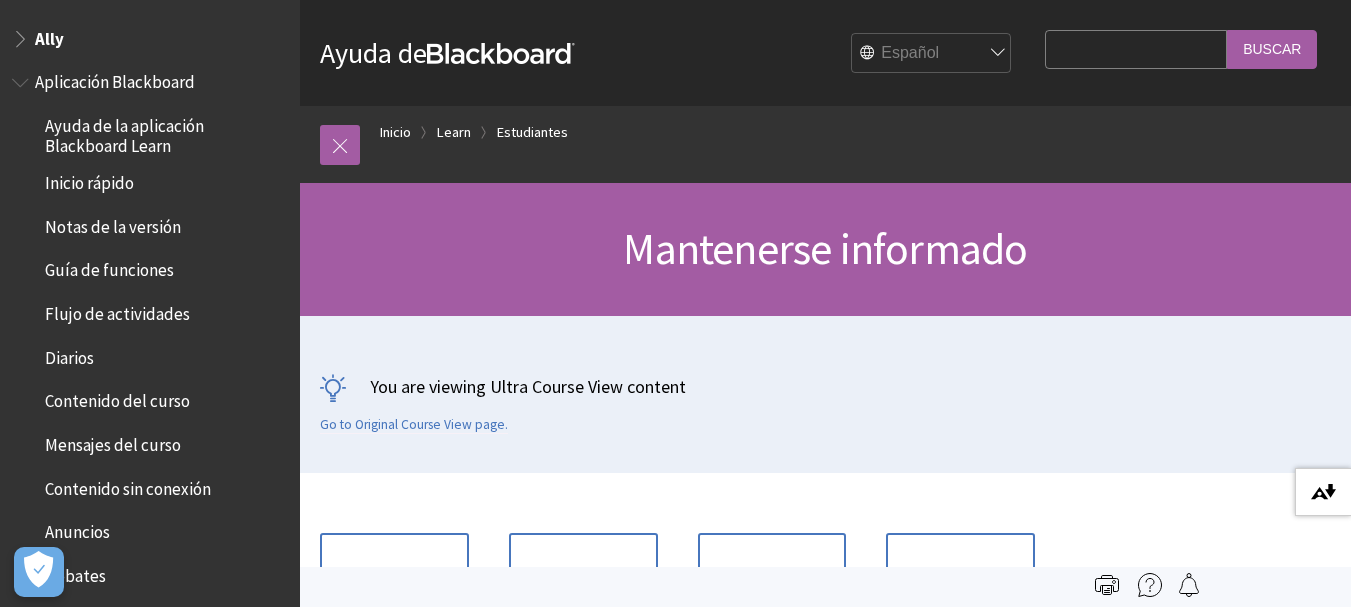 click on "Descargar formatos alternativos..." at bounding box center (1323, 492) 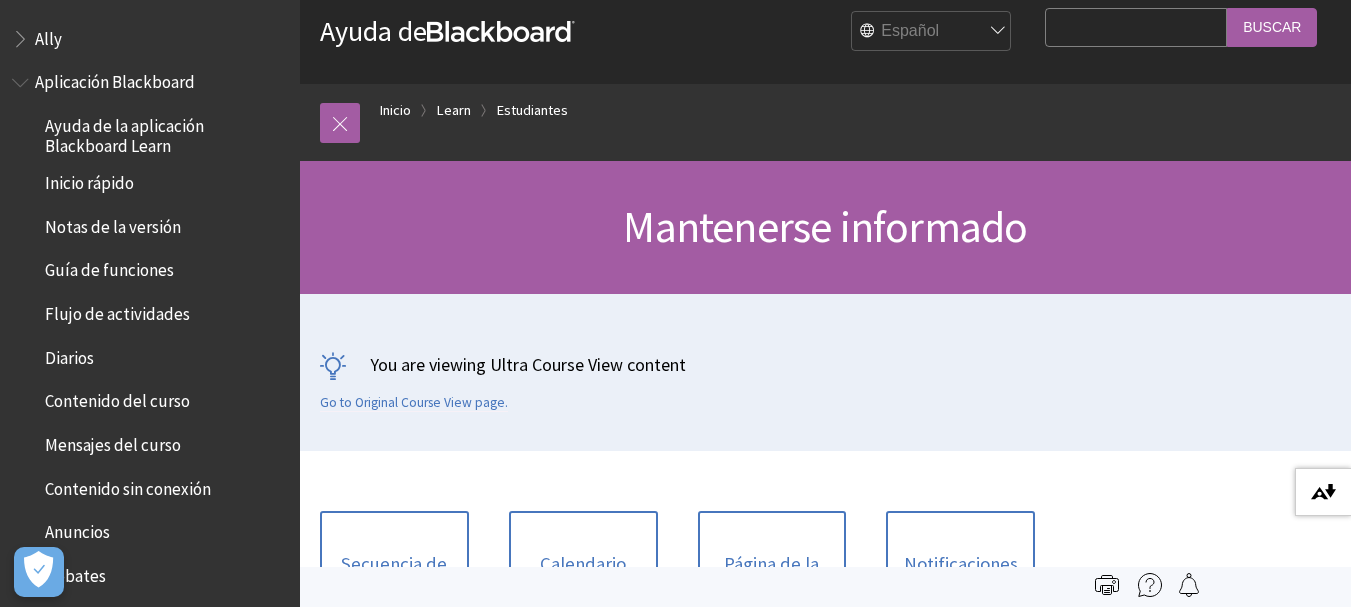 scroll, scrollTop: 8, scrollLeft: 0, axis: vertical 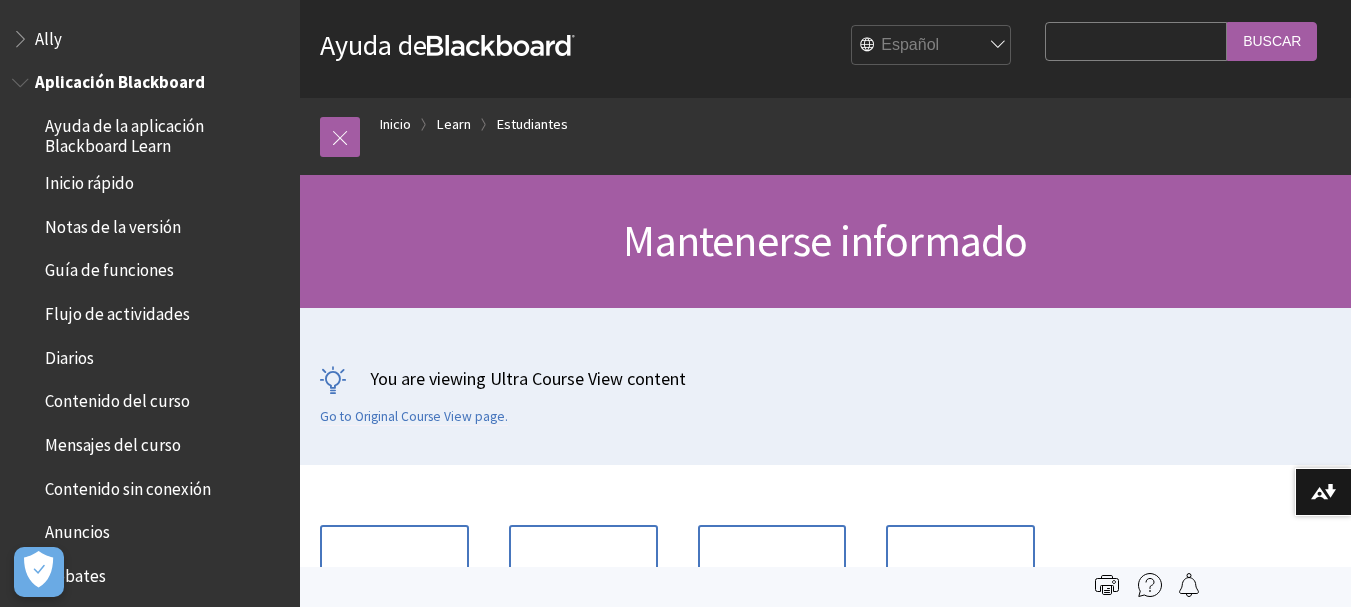 click on "Aplicación Blackboard" at bounding box center [120, 79] 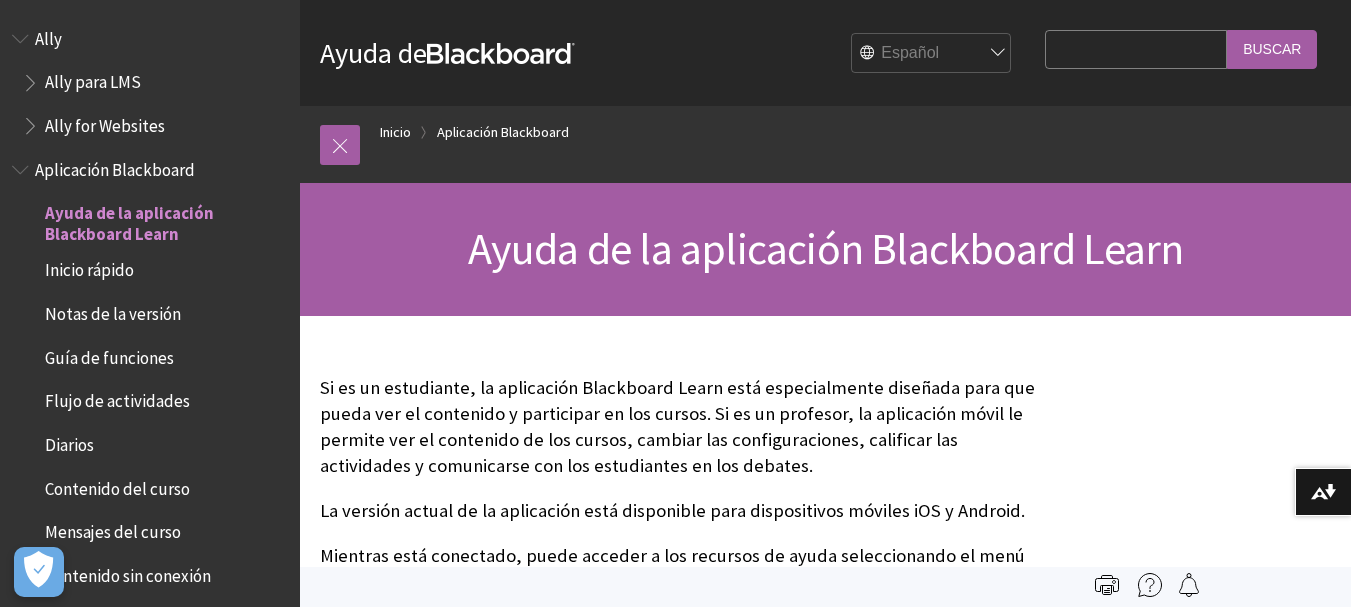 scroll, scrollTop: 0, scrollLeft: 0, axis: both 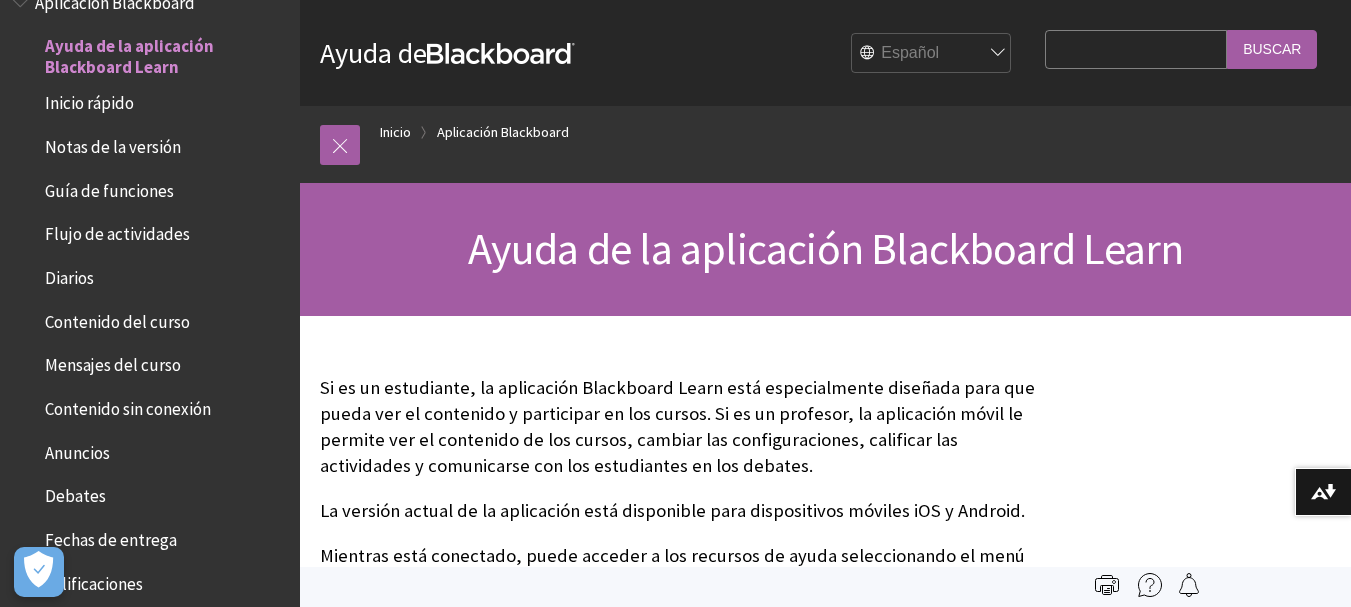 click on "Inicio rápido" at bounding box center (89, 100) 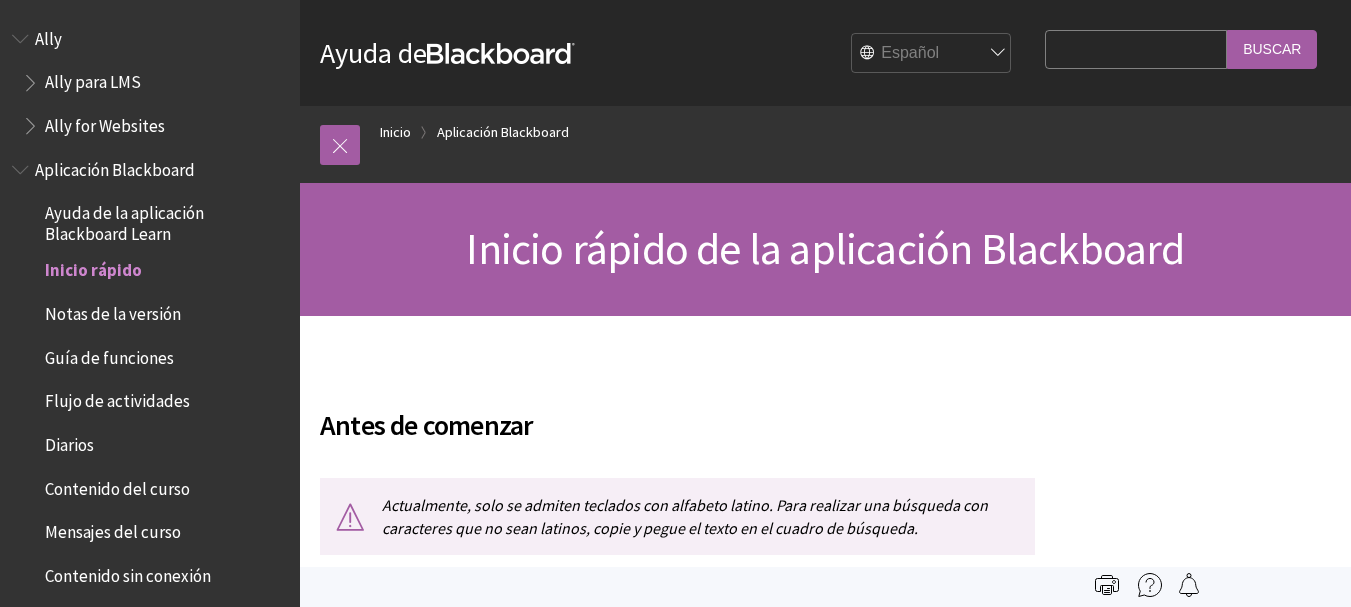 scroll, scrollTop: 0, scrollLeft: 0, axis: both 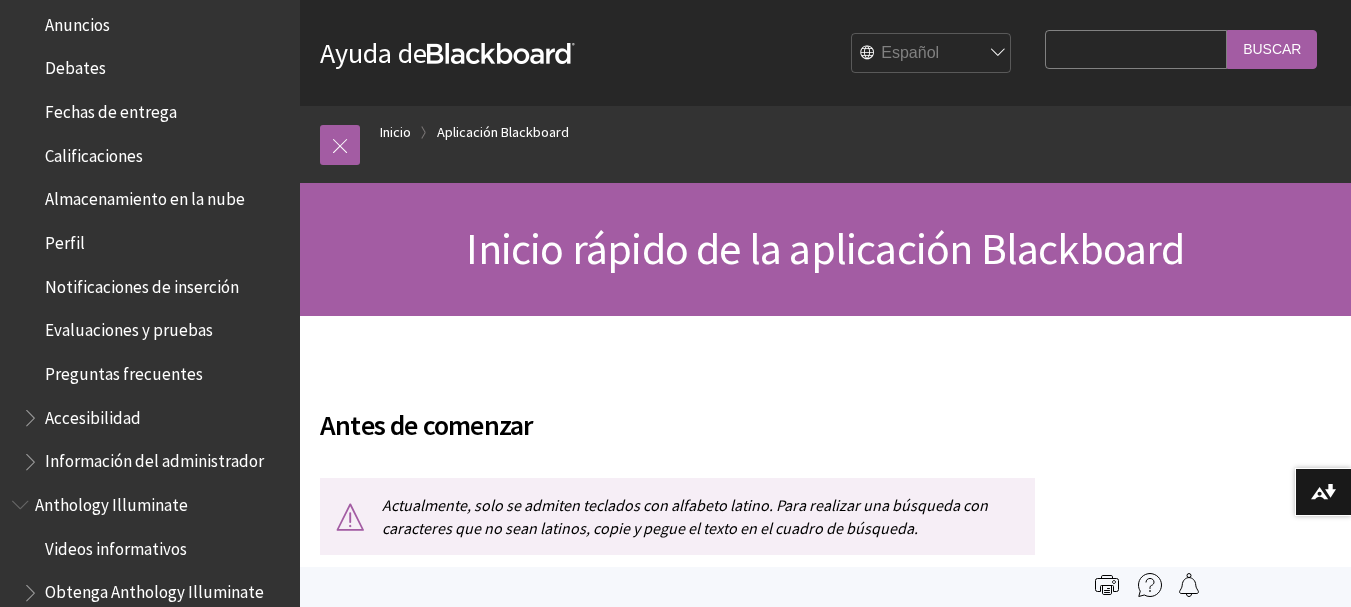 click on "Perfil" at bounding box center (65, 239) 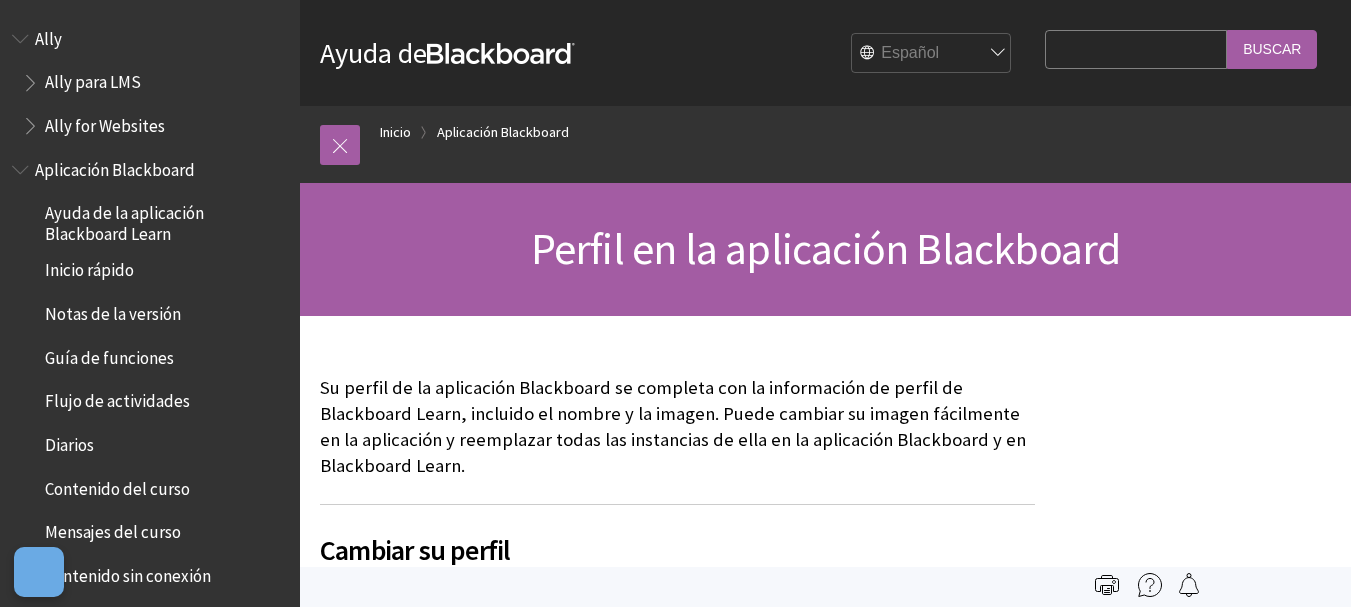 scroll, scrollTop: 0, scrollLeft: 0, axis: both 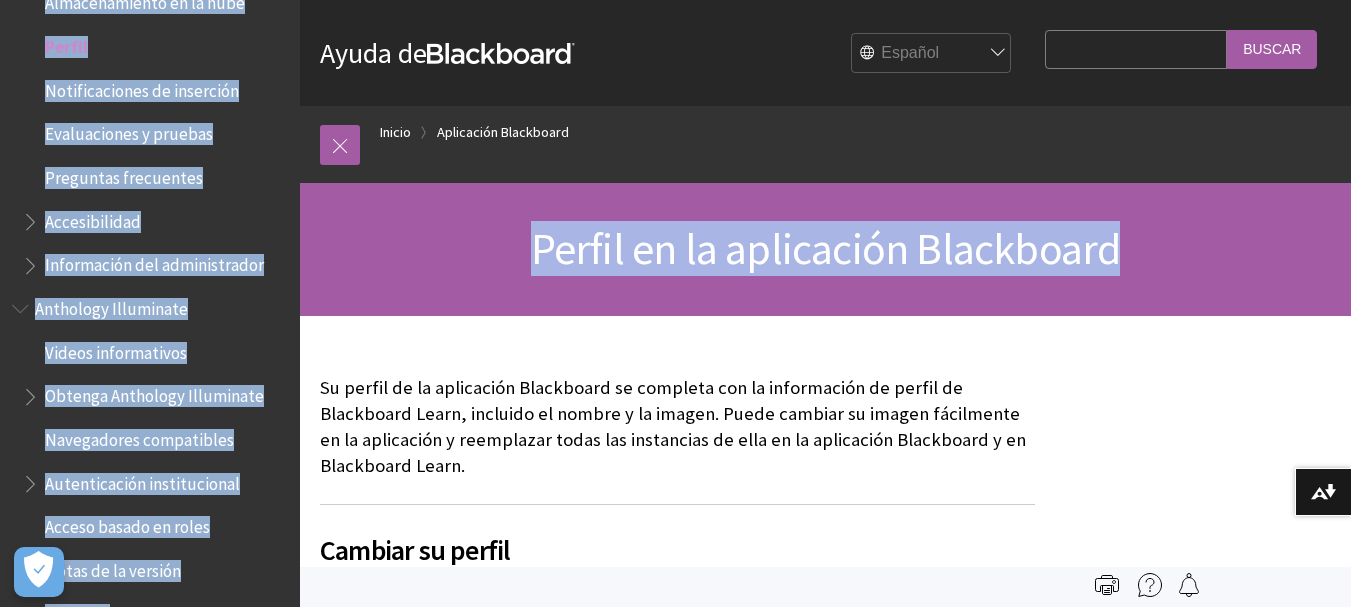 drag, startPoint x: 1350, startPoint y: 137, endPoint x: 1365, endPoint y: 255, distance: 118.94957 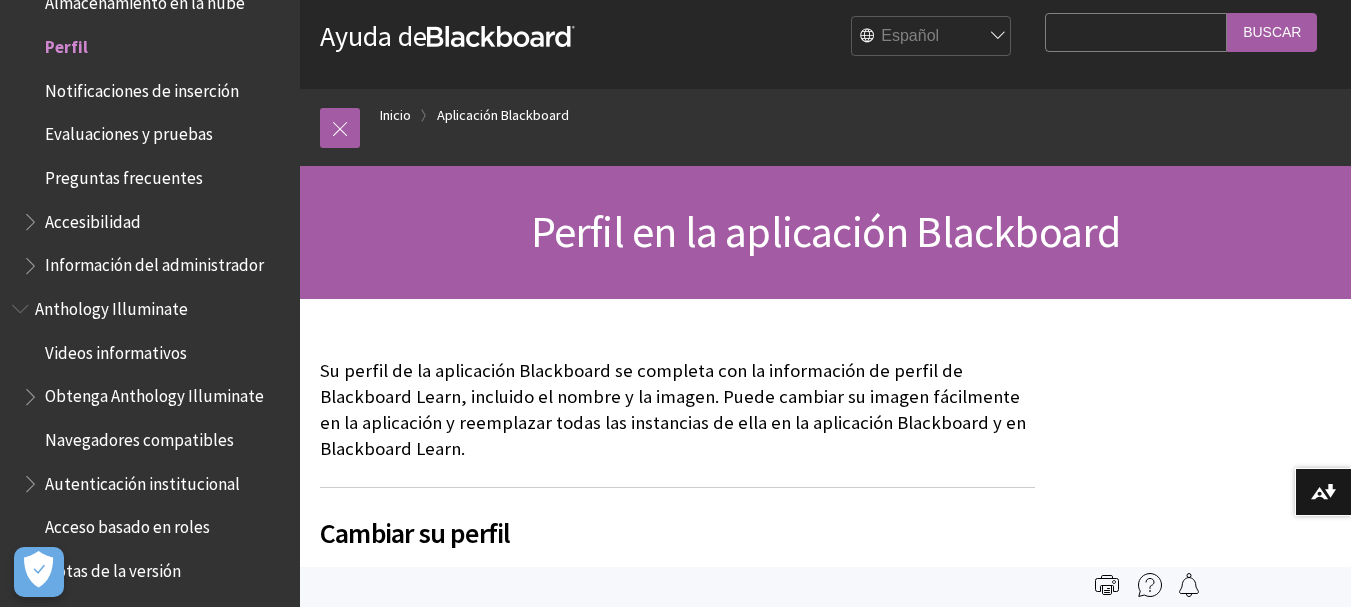scroll, scrollTop: 0, scrollLeft: 0, axis: both 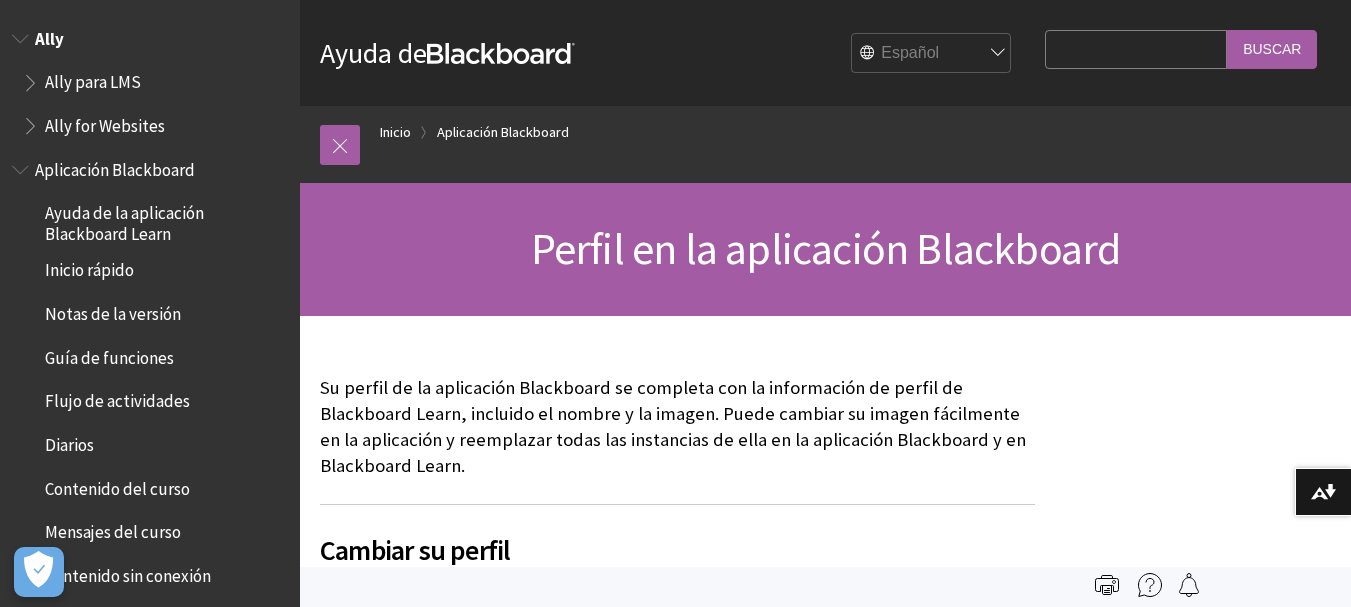 click on "Ally" at bounding box center (49, 35) 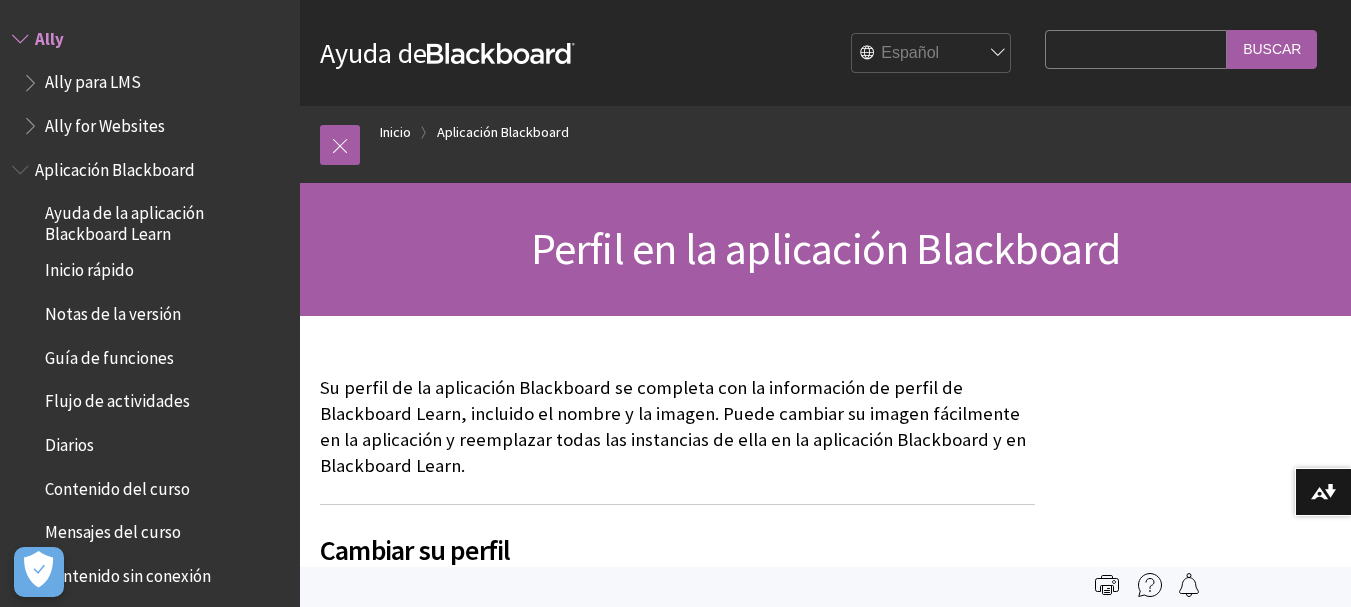 click on "Ally" at bounding box center [49, 35] 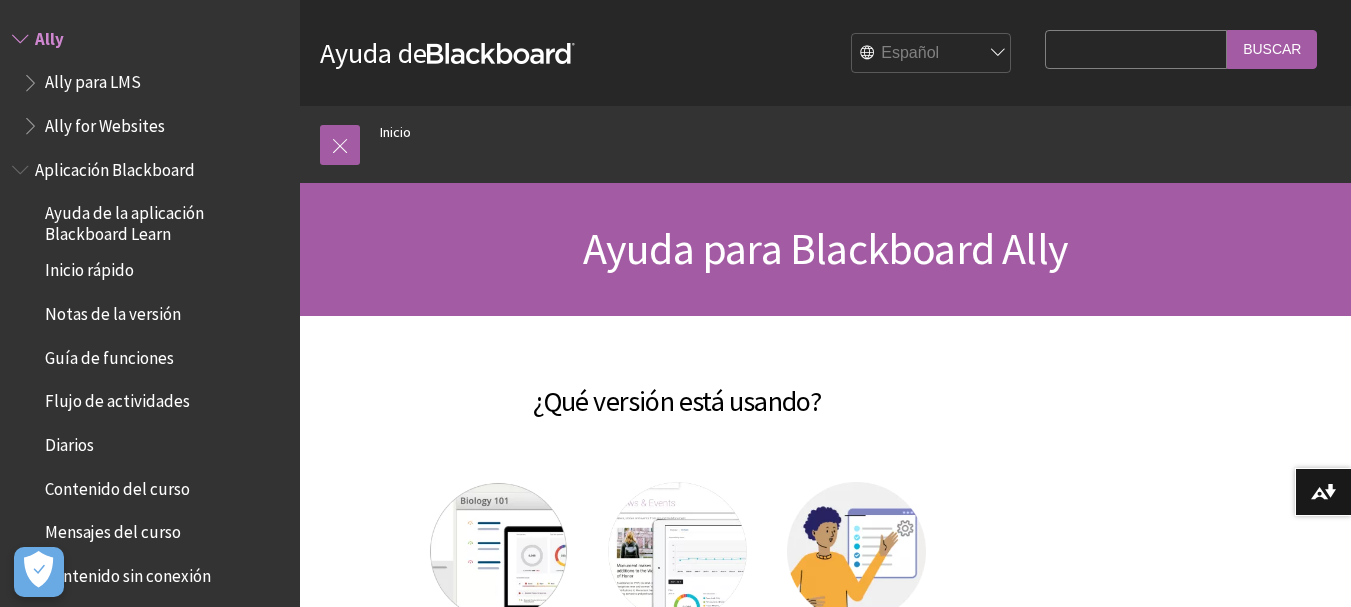 scroll, scrollTop: 0, scrollLeft: 0, axis: both 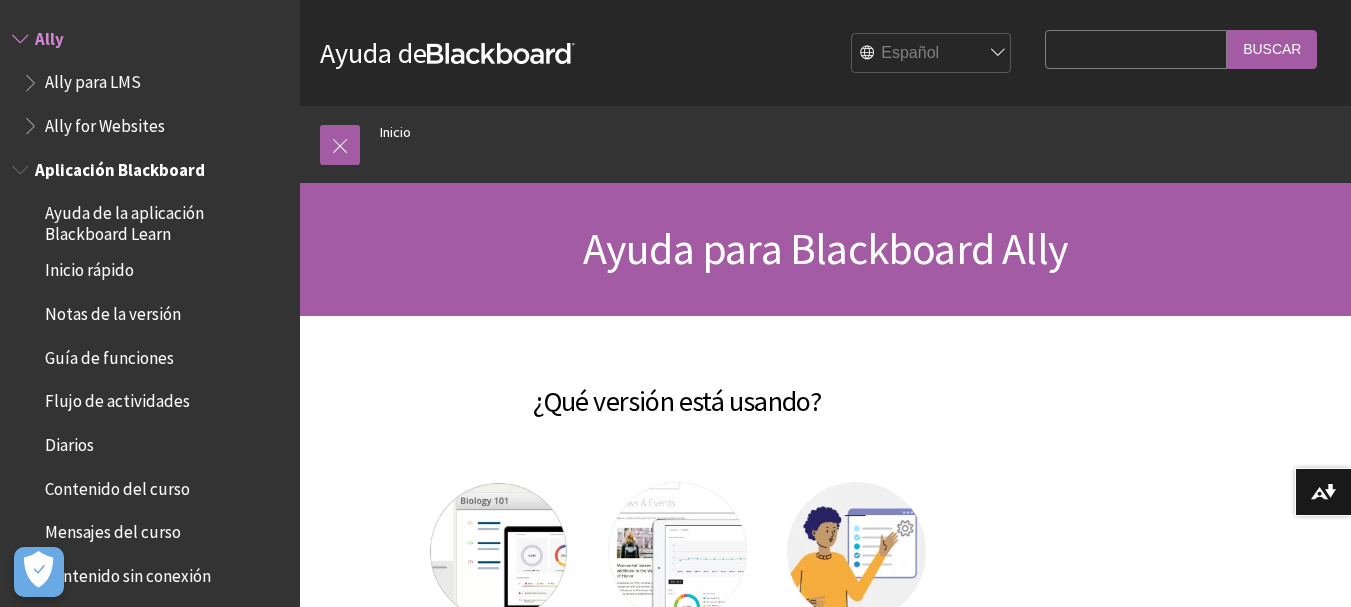 click on "Aplicación Blackboard" at bounding box center [120, 166] 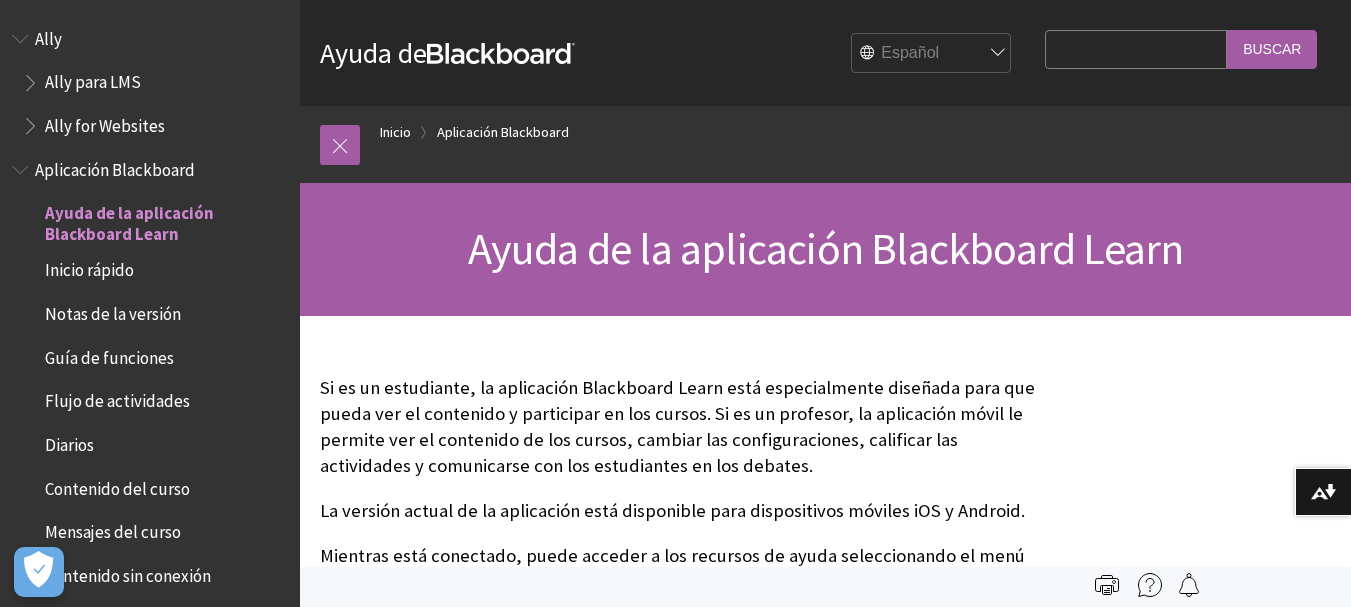 scroll, scrollTop: 0, scrollLeft: 0, axis: both 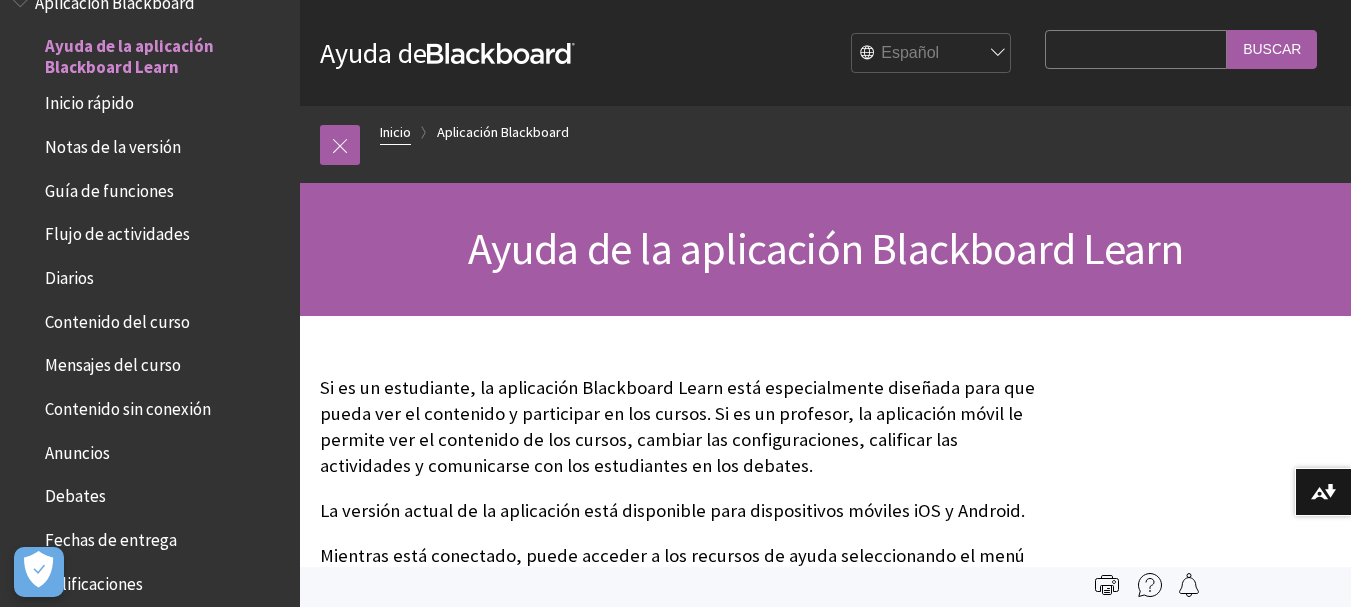 click on "Inicio" at bounding box center [395, 132] 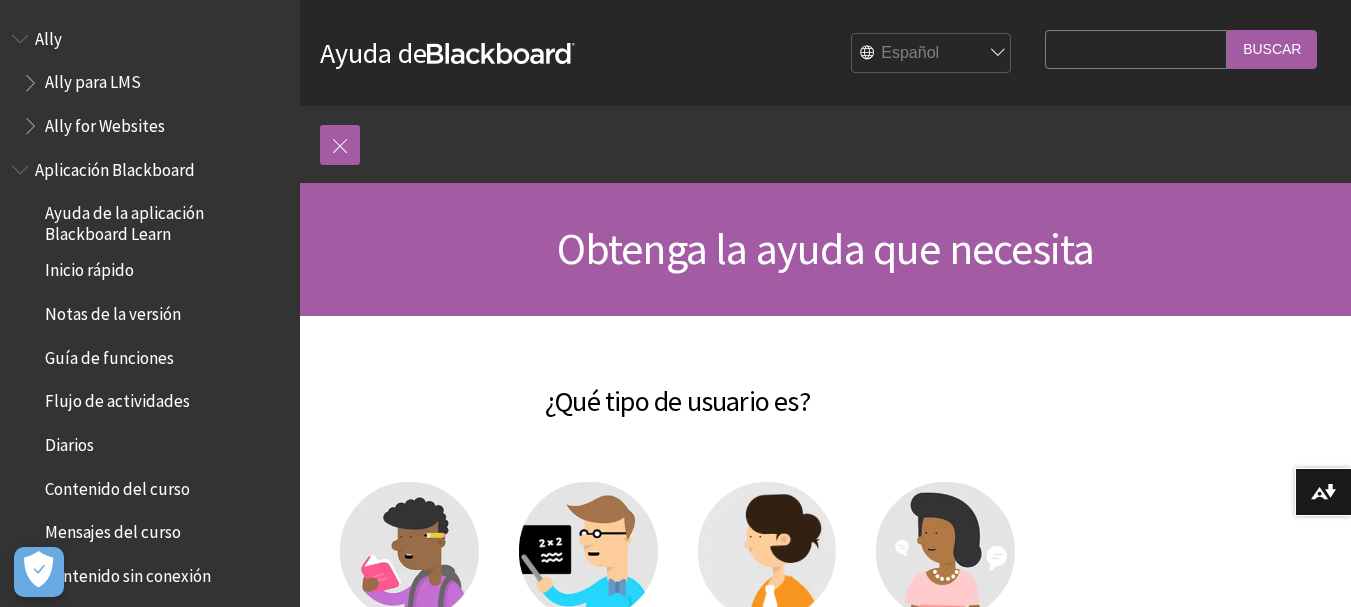 scroll, scrollTop: 0, scrollLeft: 0, axis: both 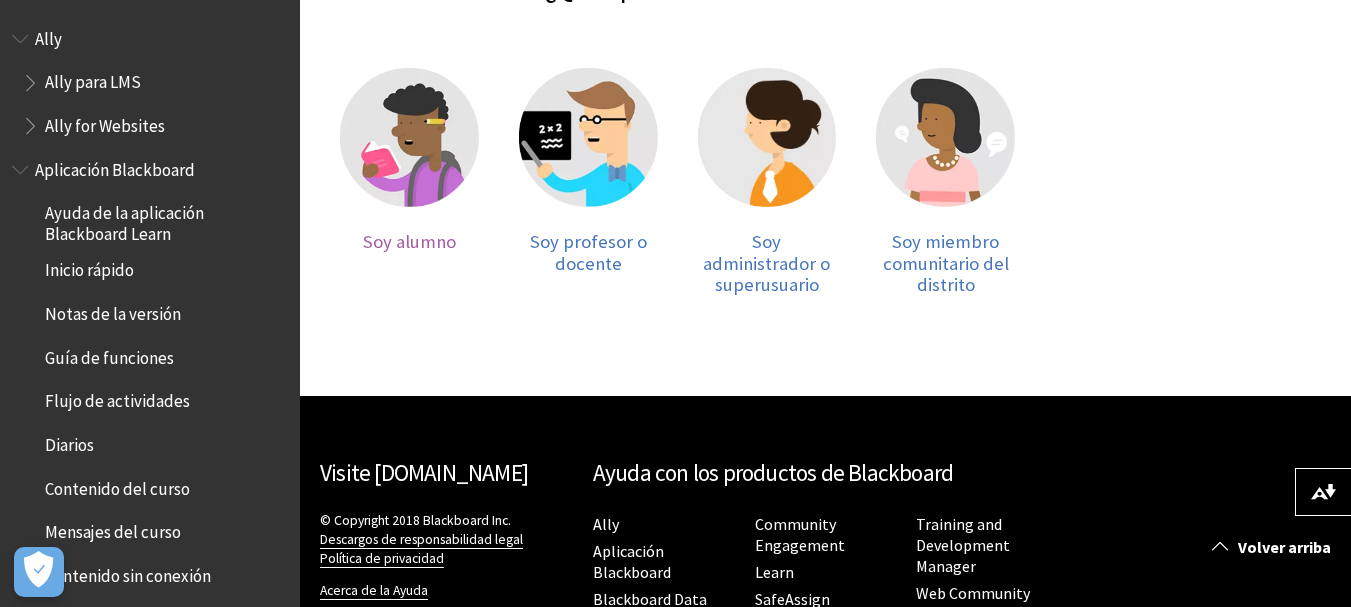 click at bounding box center [409, 137] 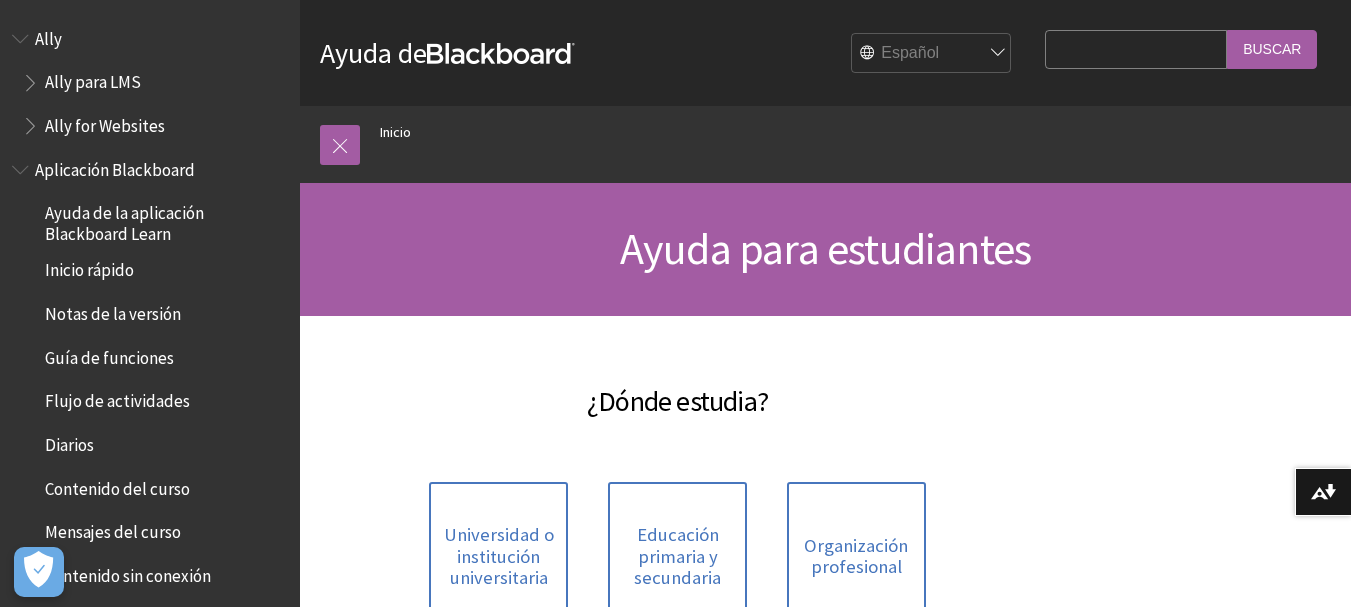 scroll, scrollTop: 0, scrollLeft: 0, axis: both 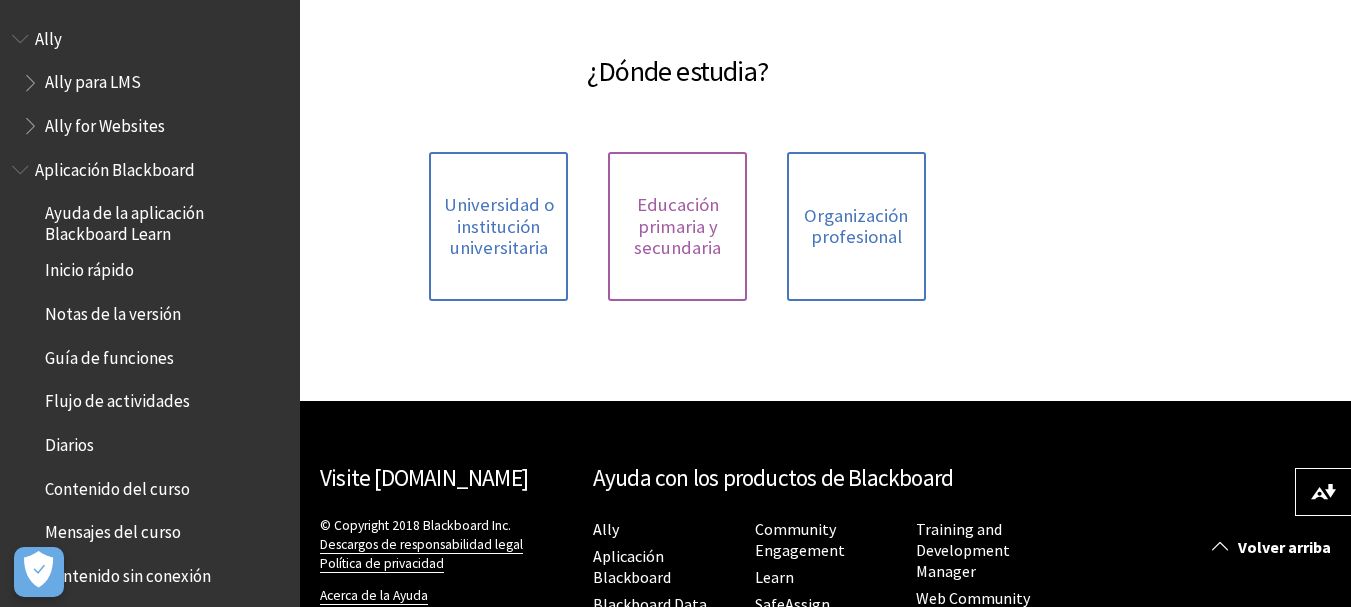 click on "Educación primaria y secundaria" at bounding box center (677, 226) 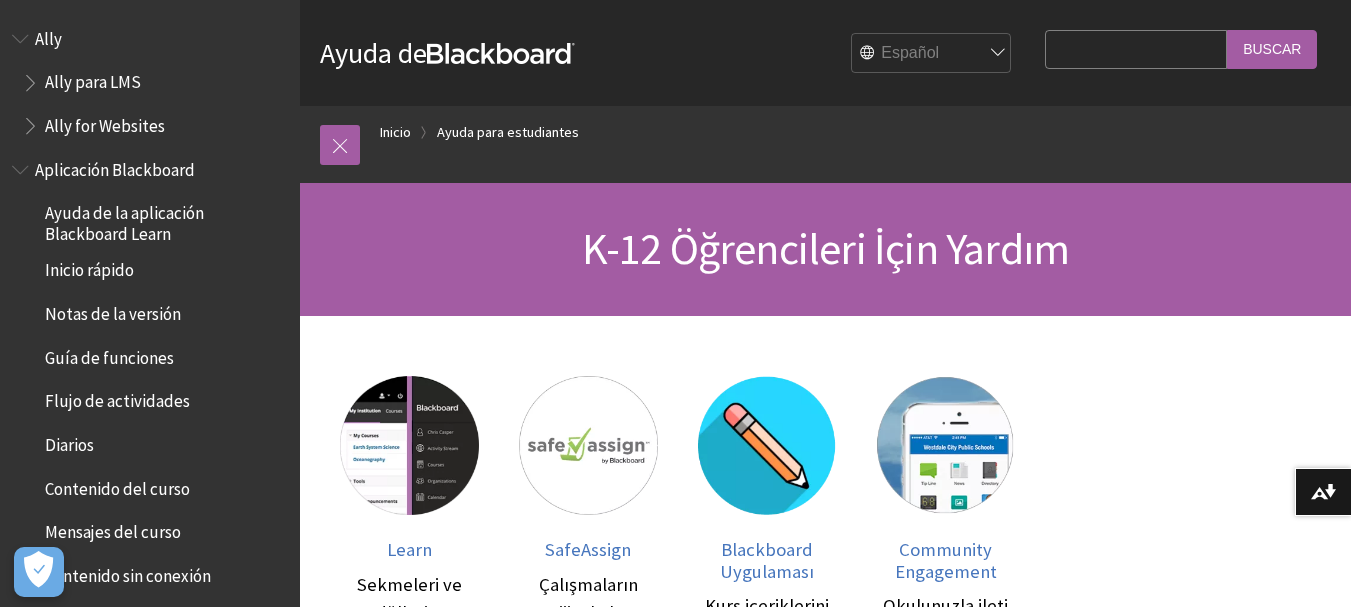 scroll, scrollTop: 0, scrollLeft: 0, axis: both 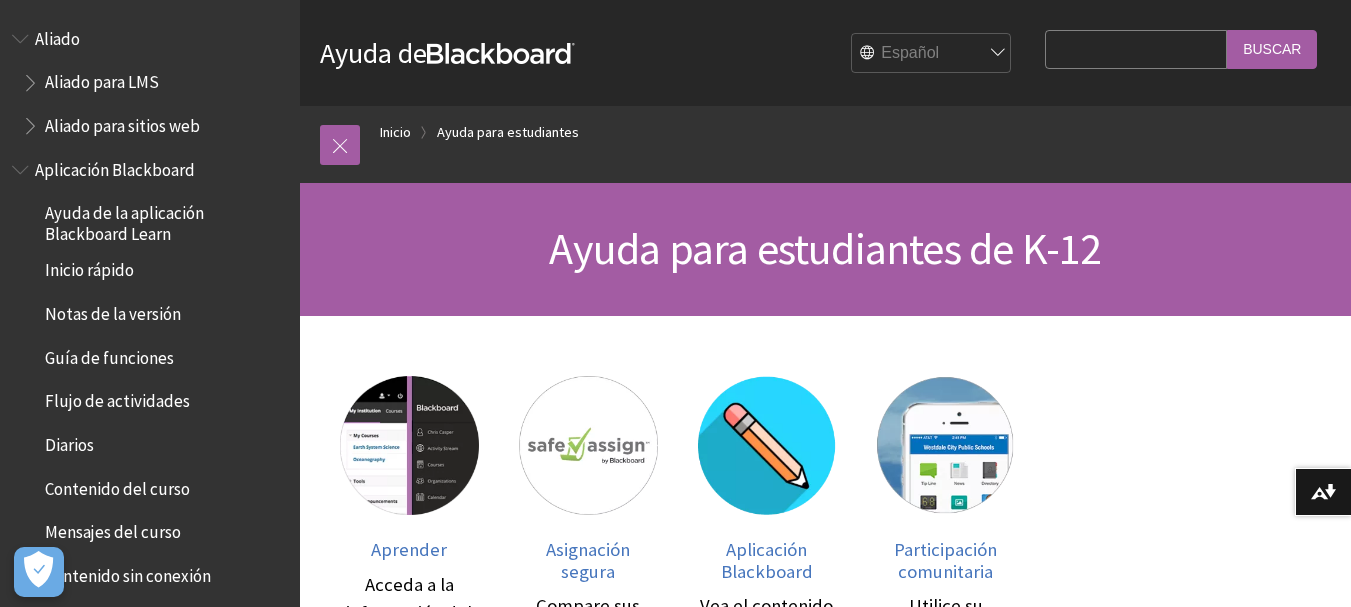 click at bounding box center (825, 1143) 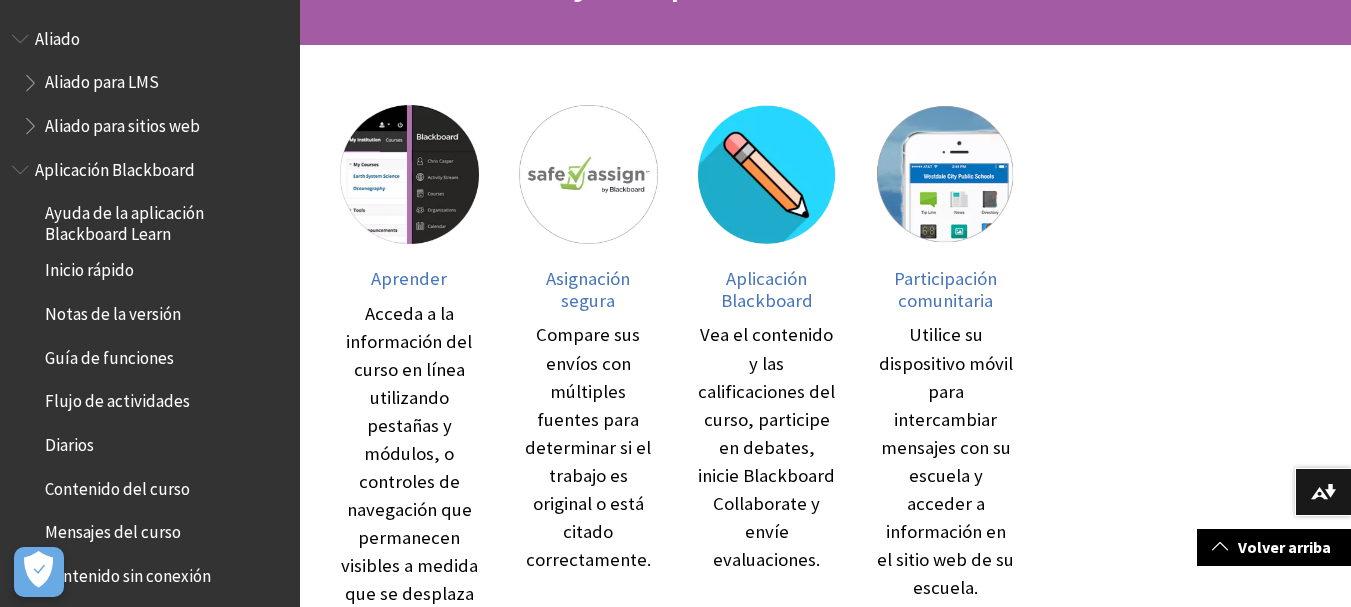 scroll, scrollTop: 135, scrollLeft: 0, axis: vertical 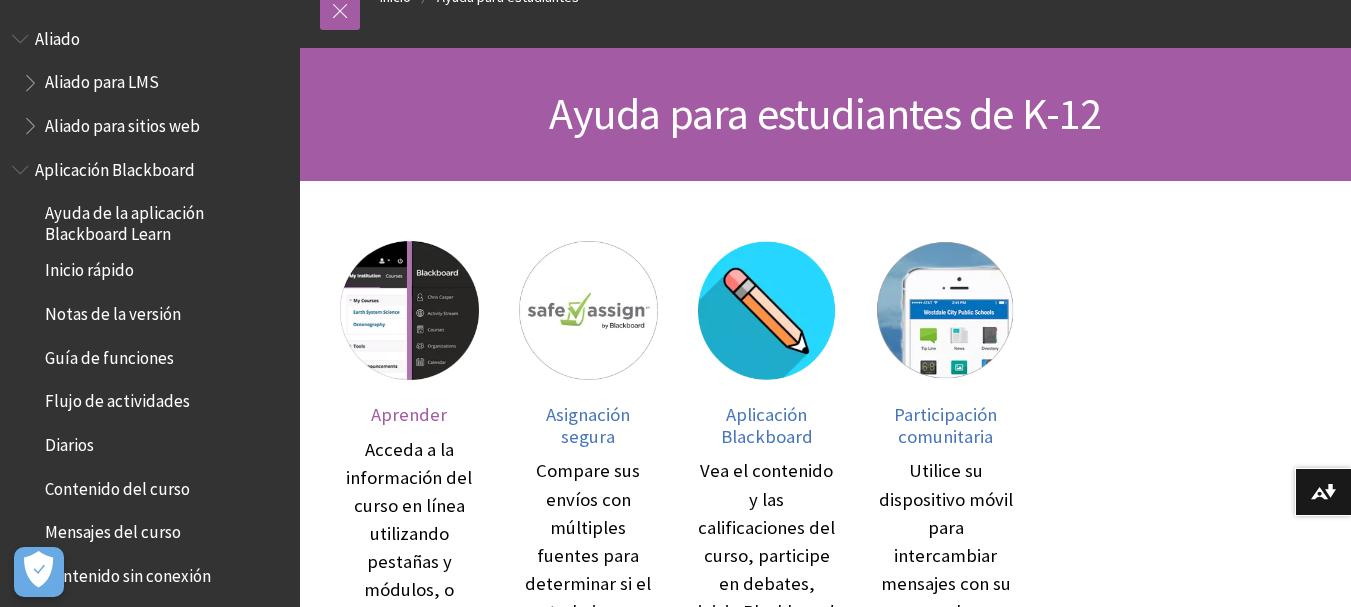 click at bounding box center [409, 310] 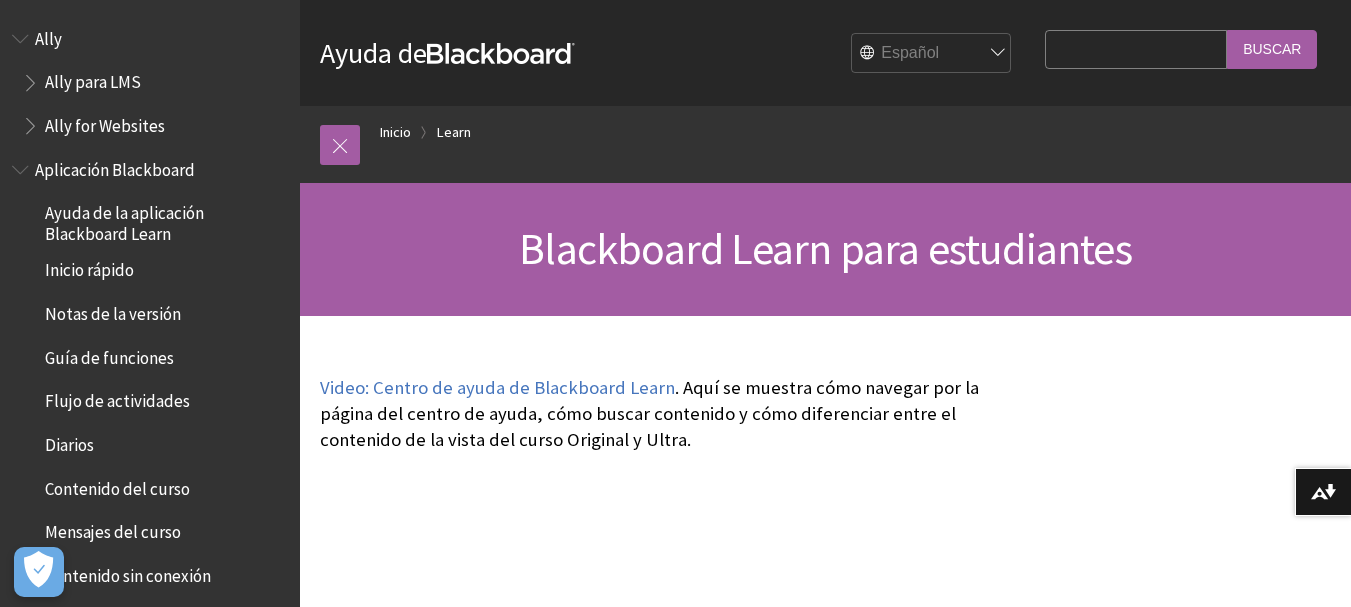 scroll, scrollTop: 0, scrollLeft: 0, axis: both 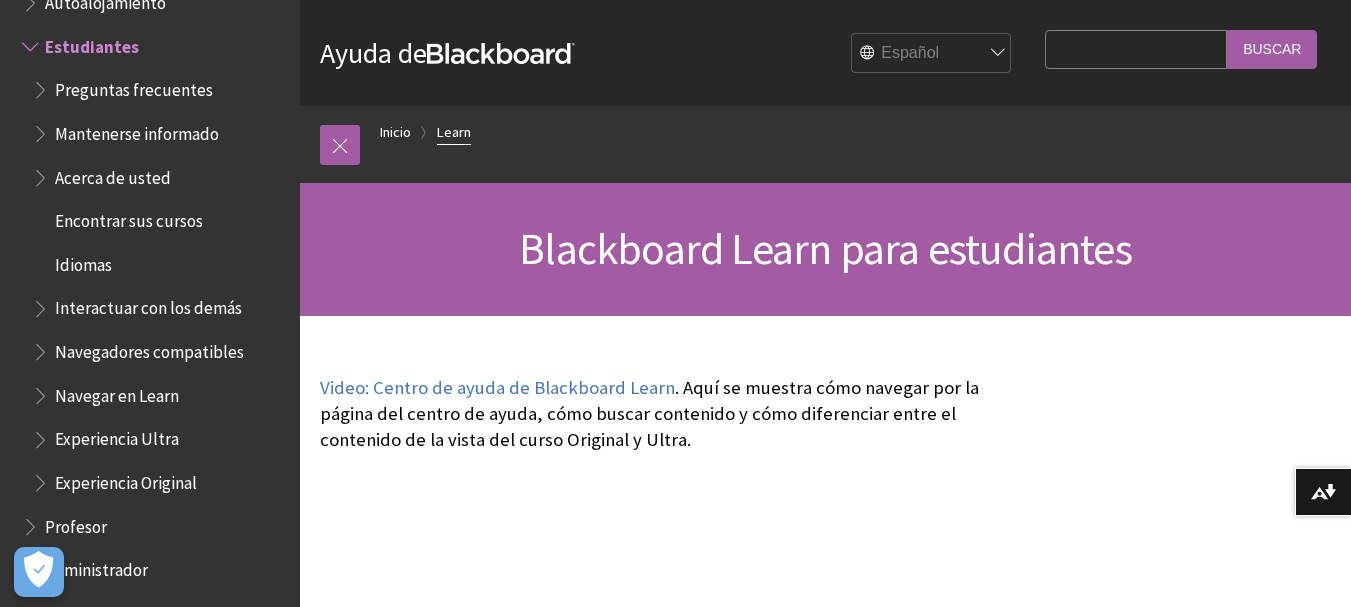 click on "Learn" at bounding box center (454, 132) 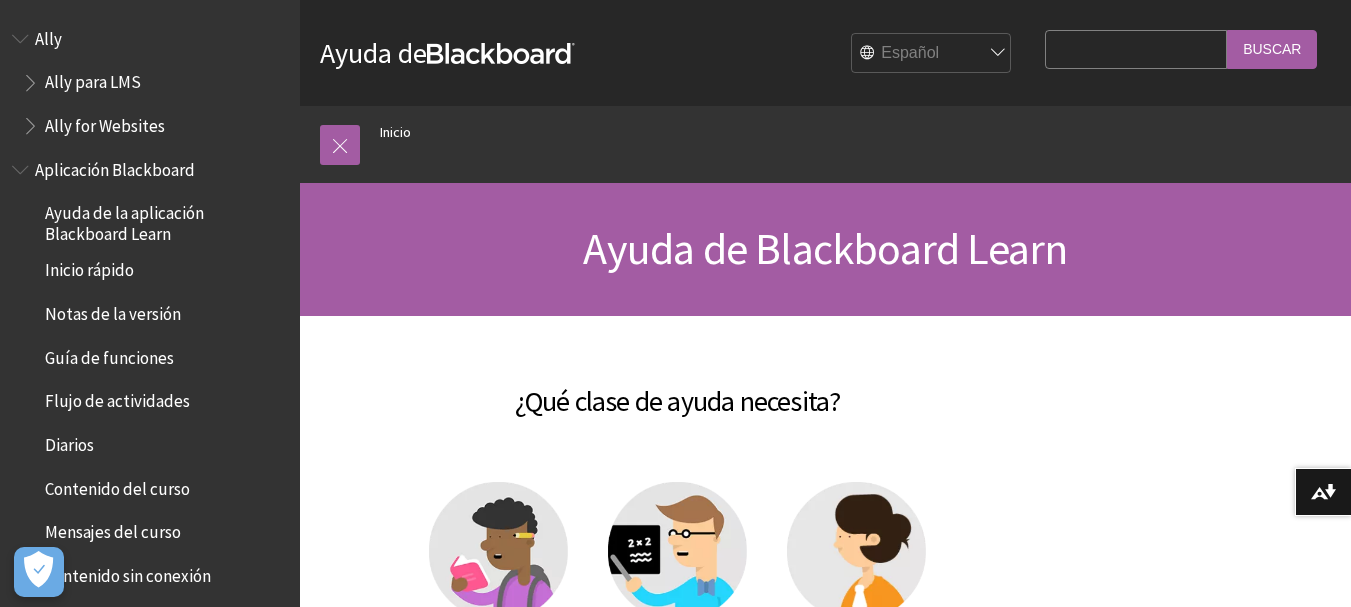 scroll, scrollTop: 0, scrollLeft: 0, axis: both 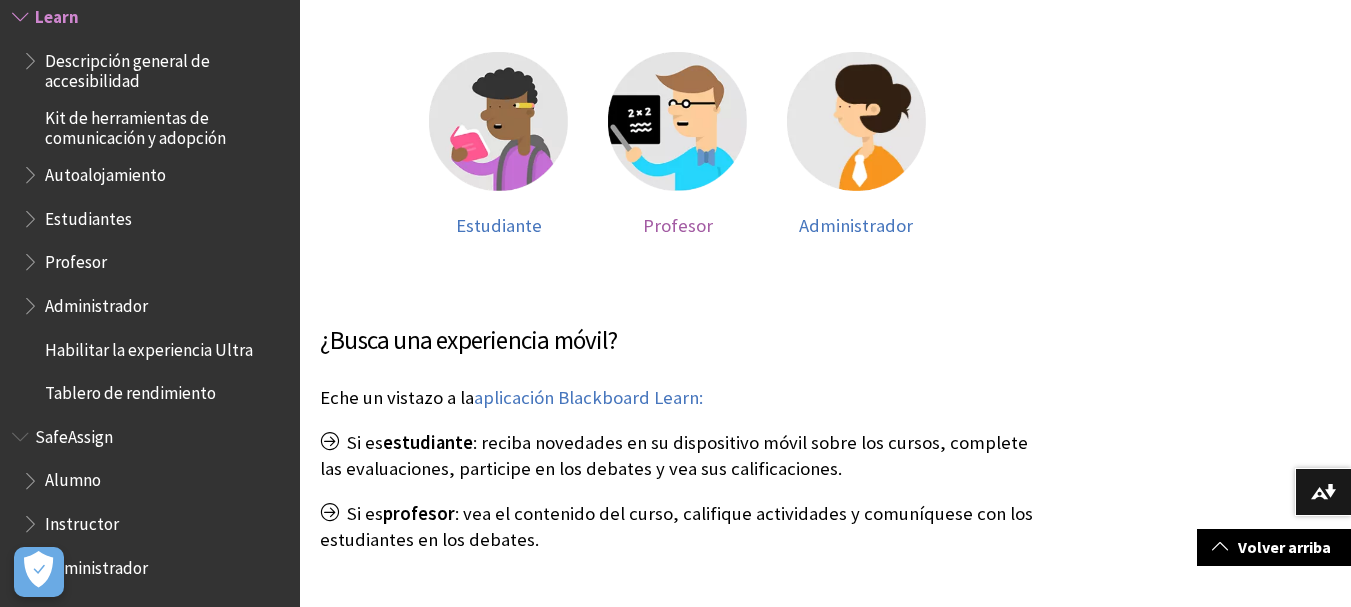 click on "Profesor" at bounding box center [678, 225] 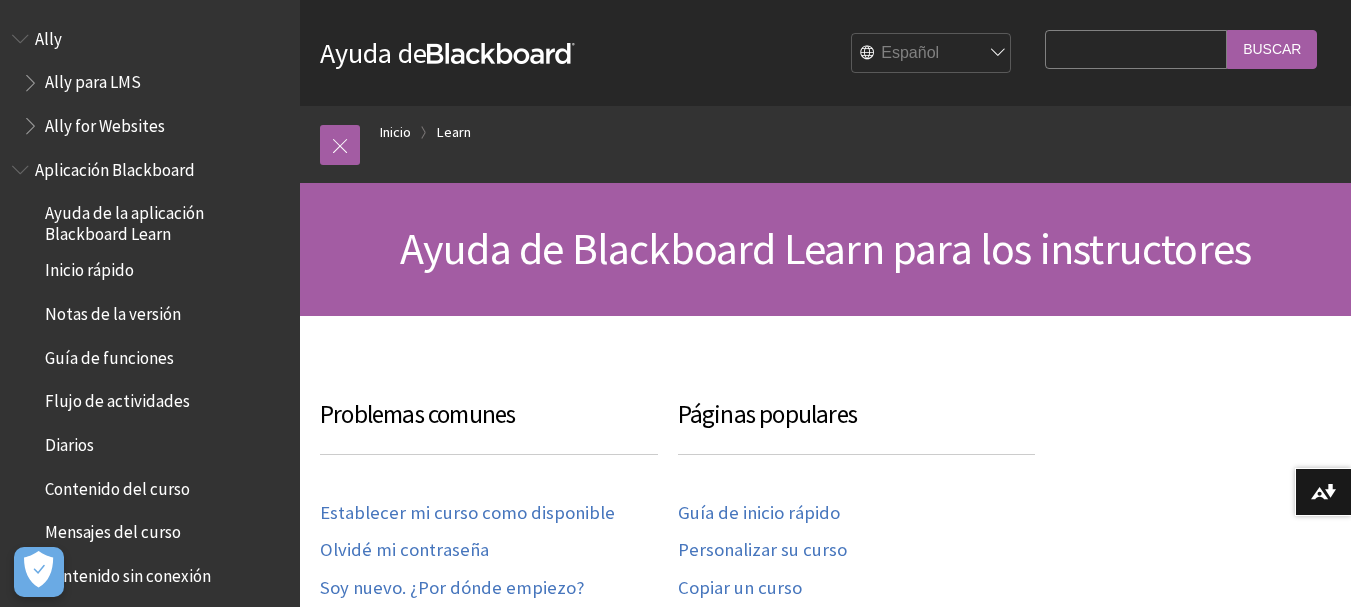 scroll, scrollTop: 0, scrollLeft: 0, axis: both 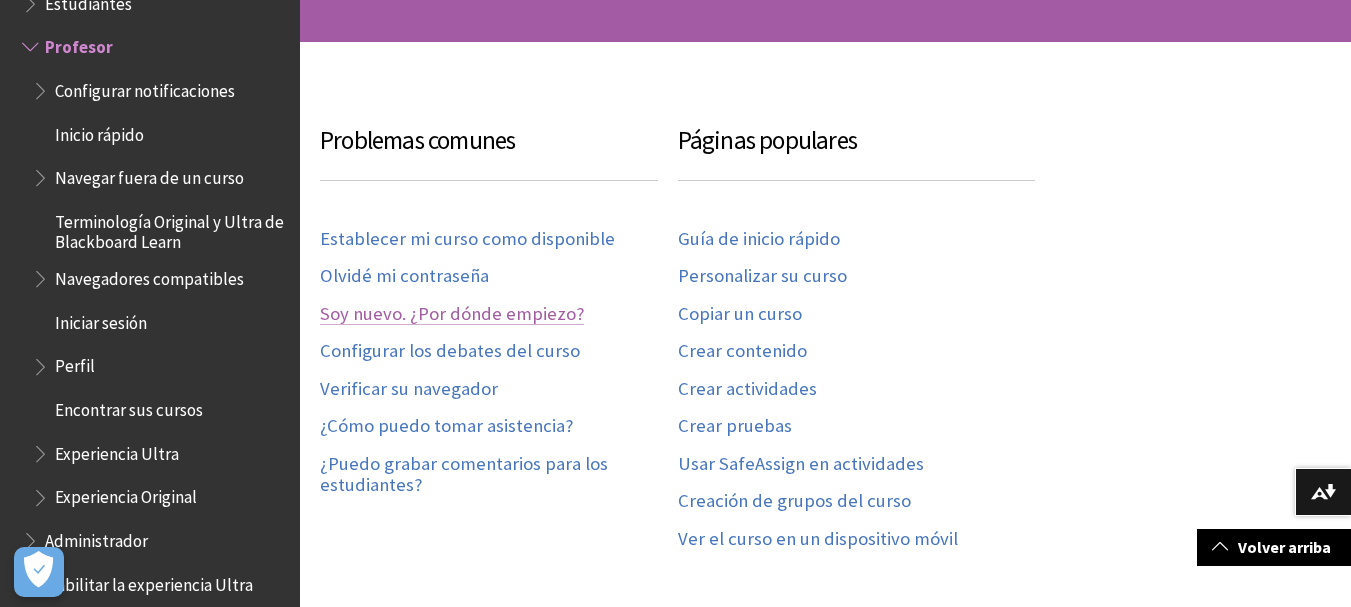 click on "Soy nuevo. ¿Por dónde empiezo?" at bounding box center [452, 314] 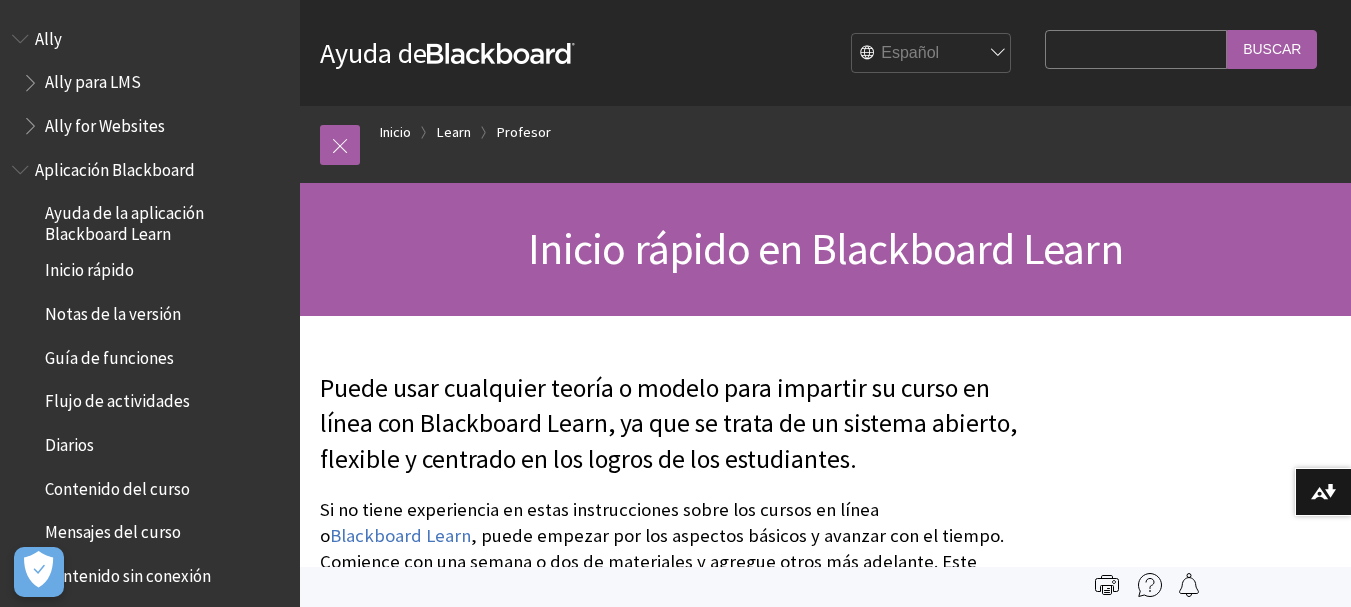 scroll, scrollTop: 0, scrollLeft: 0, axis: both 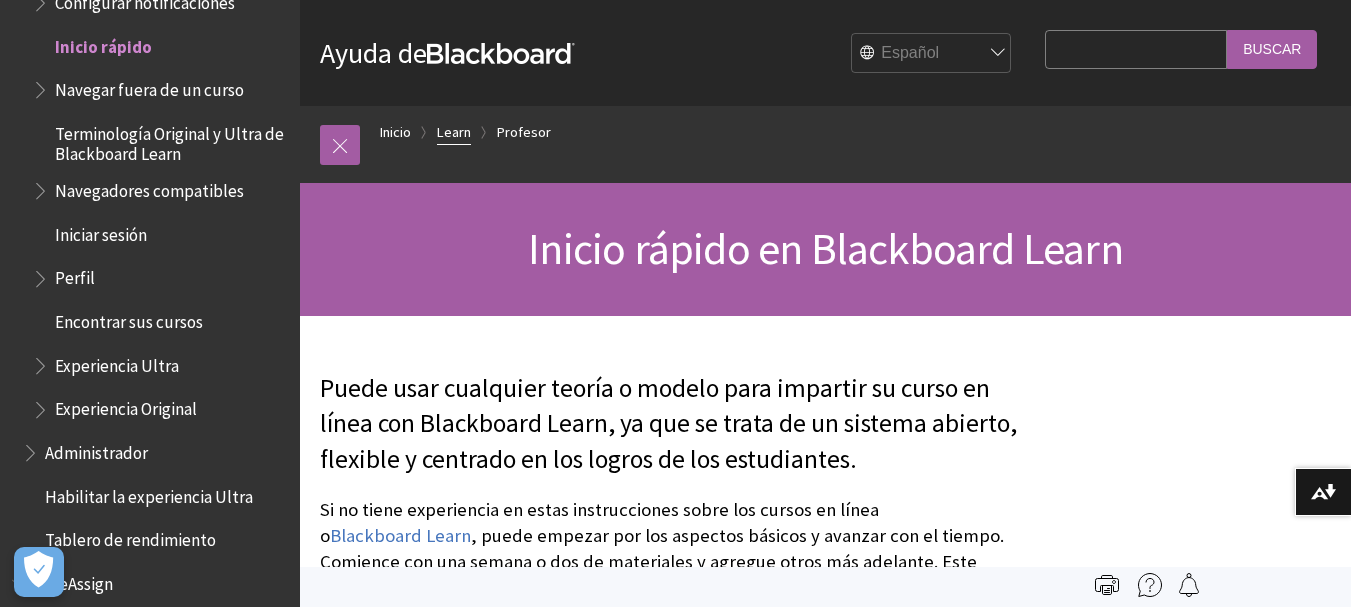 click on "Learn" at bounding box center (454, 132) 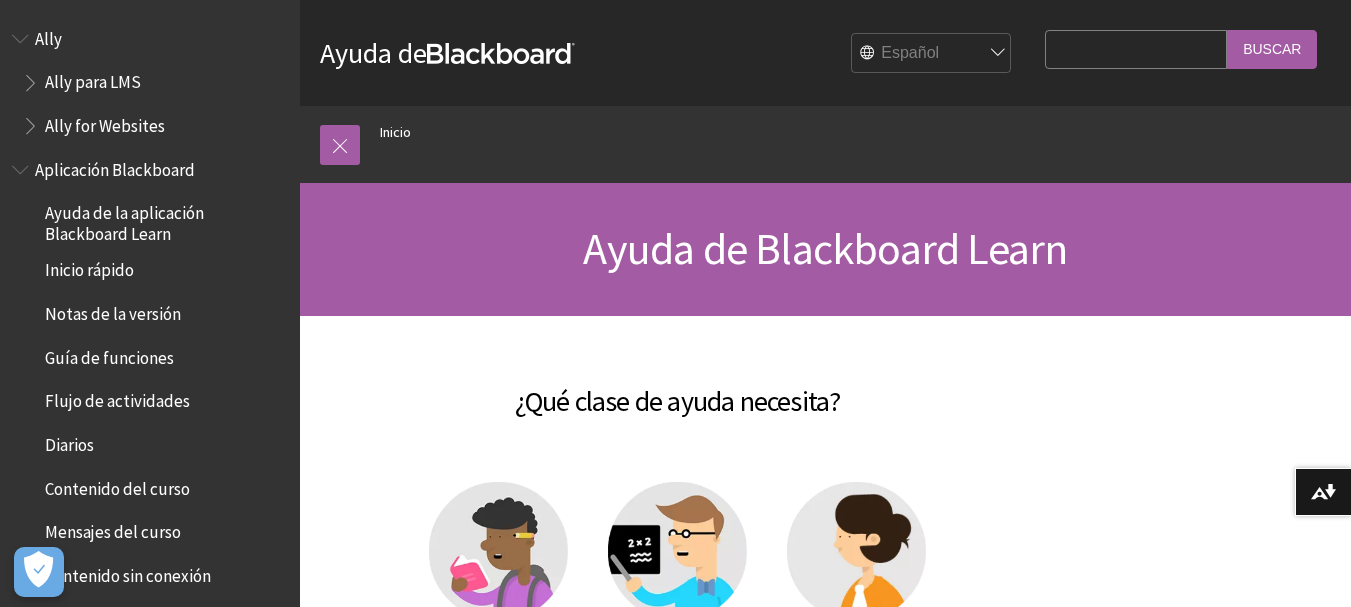 scroll, scrollTop: 0, scrollLeft: 0, axis: both 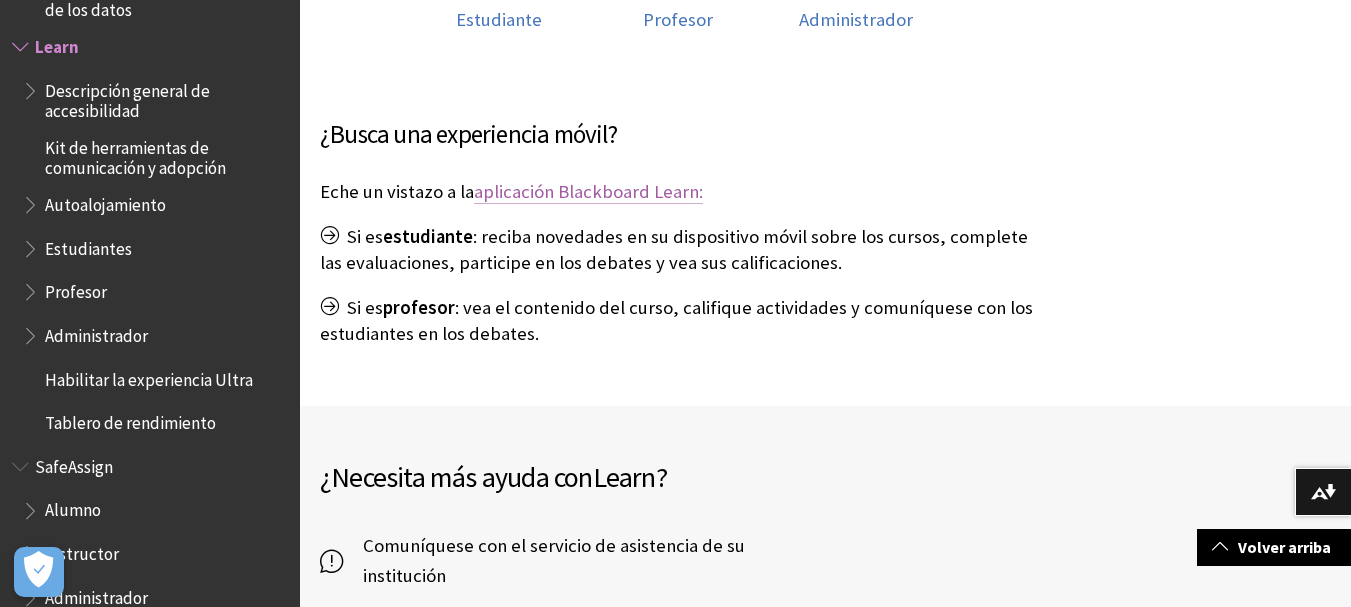 click on "aplicación Blackboard Learn:" at bounding box center (588, 192) 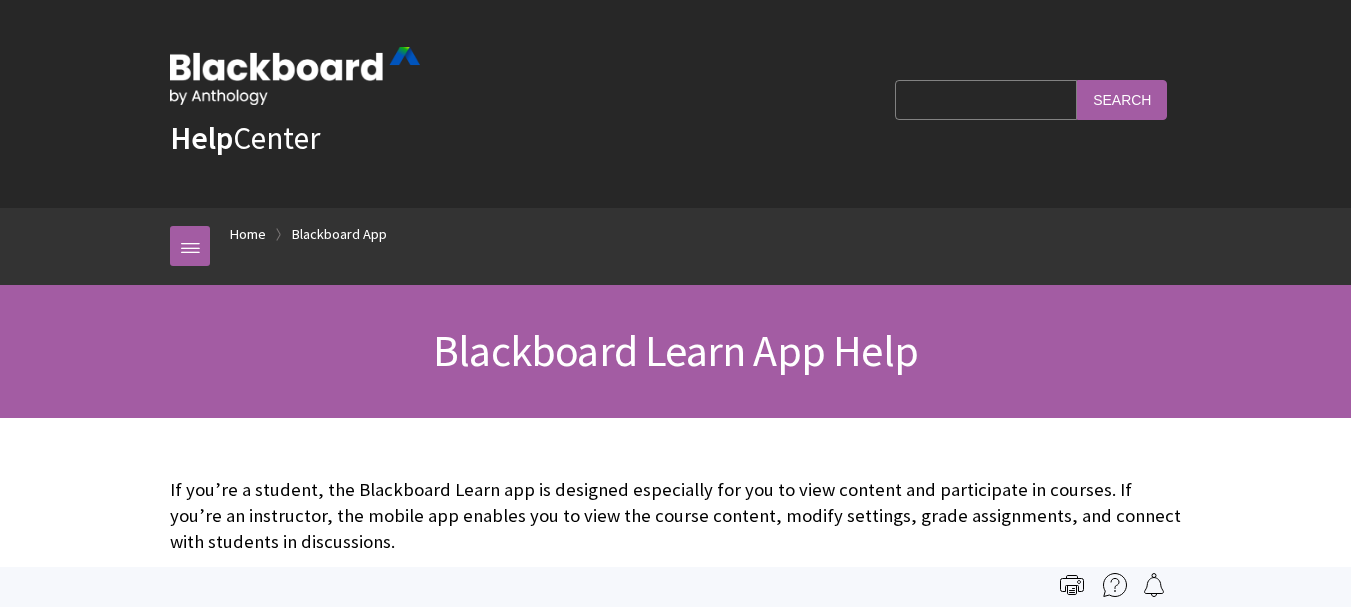 scroll, scrollTop: 0, scrollLeft: 0, axis: both 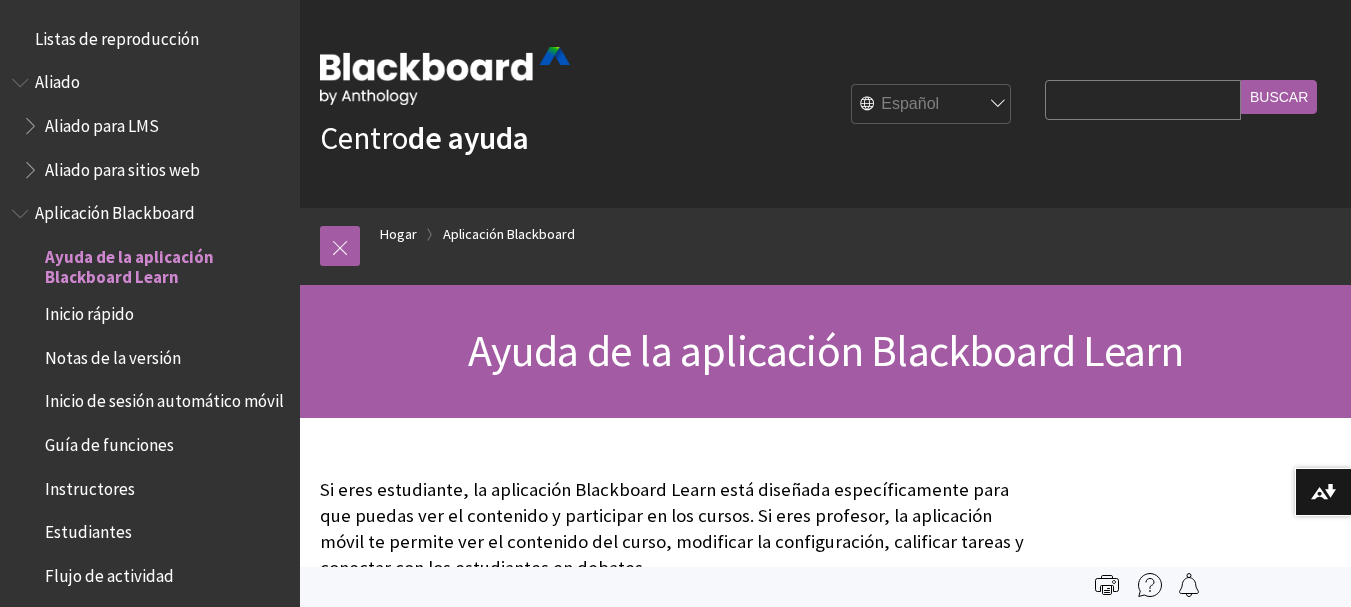 click on "Inicio rápido" at bounding box center (89, 314) 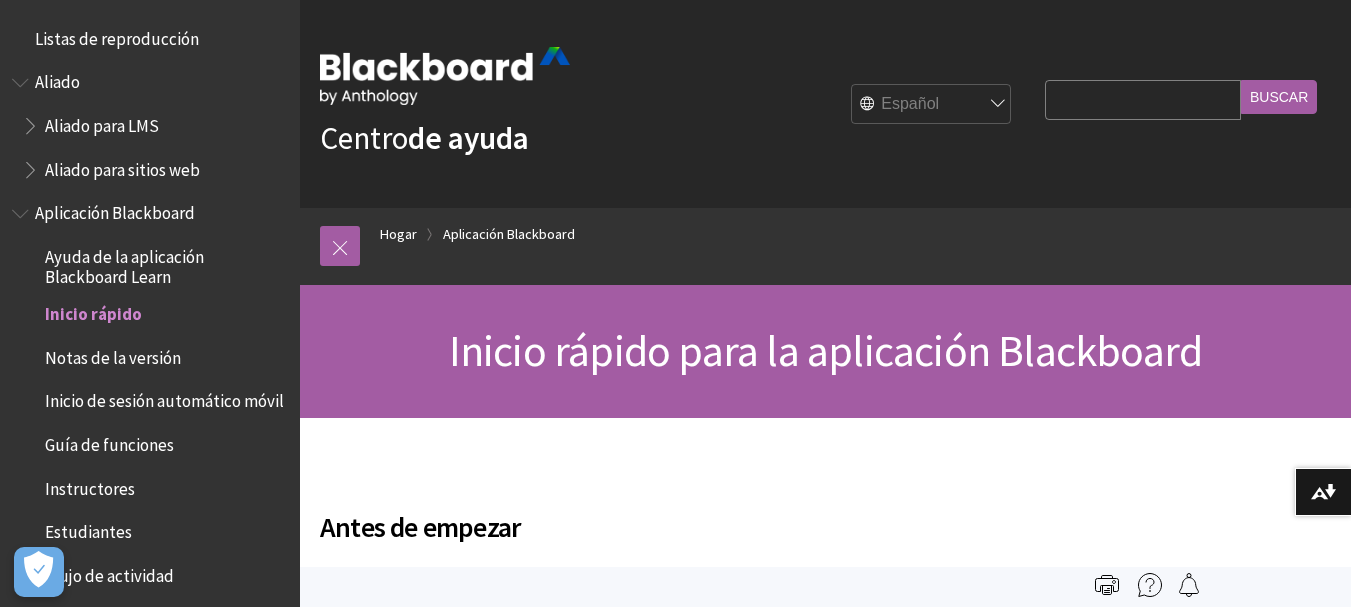 scroll, scrollTop: 0, scrollLeft: 0, axis: both 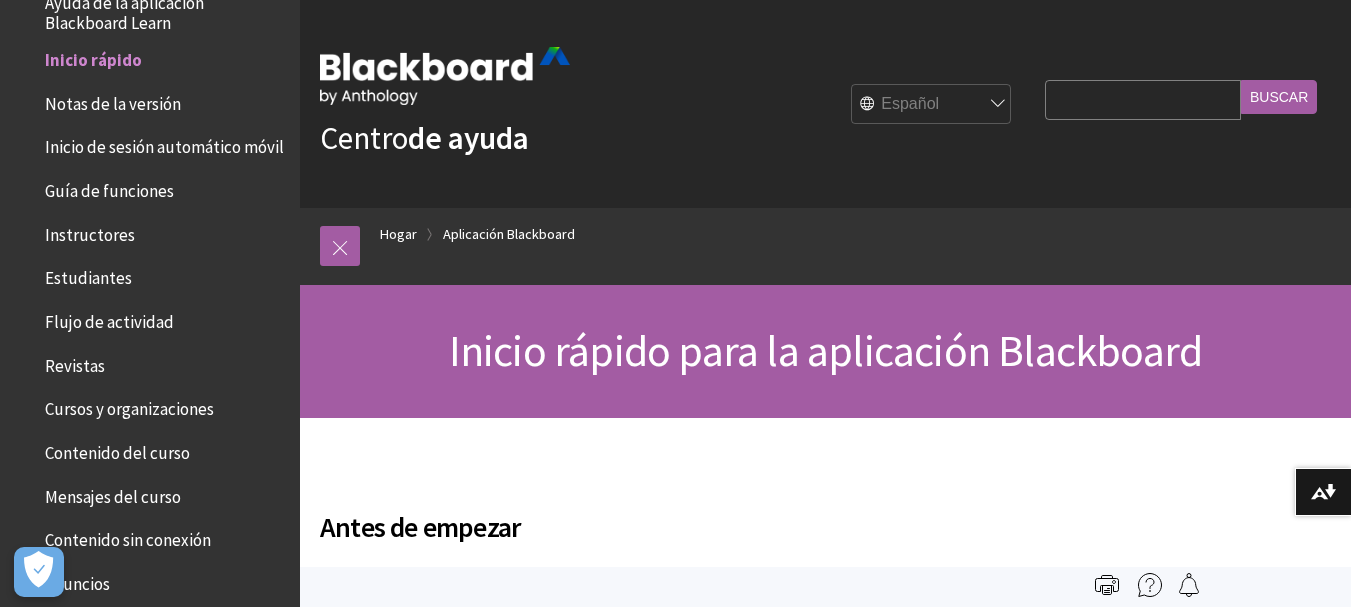 click on "Centro" at bounding box center [364, 138] 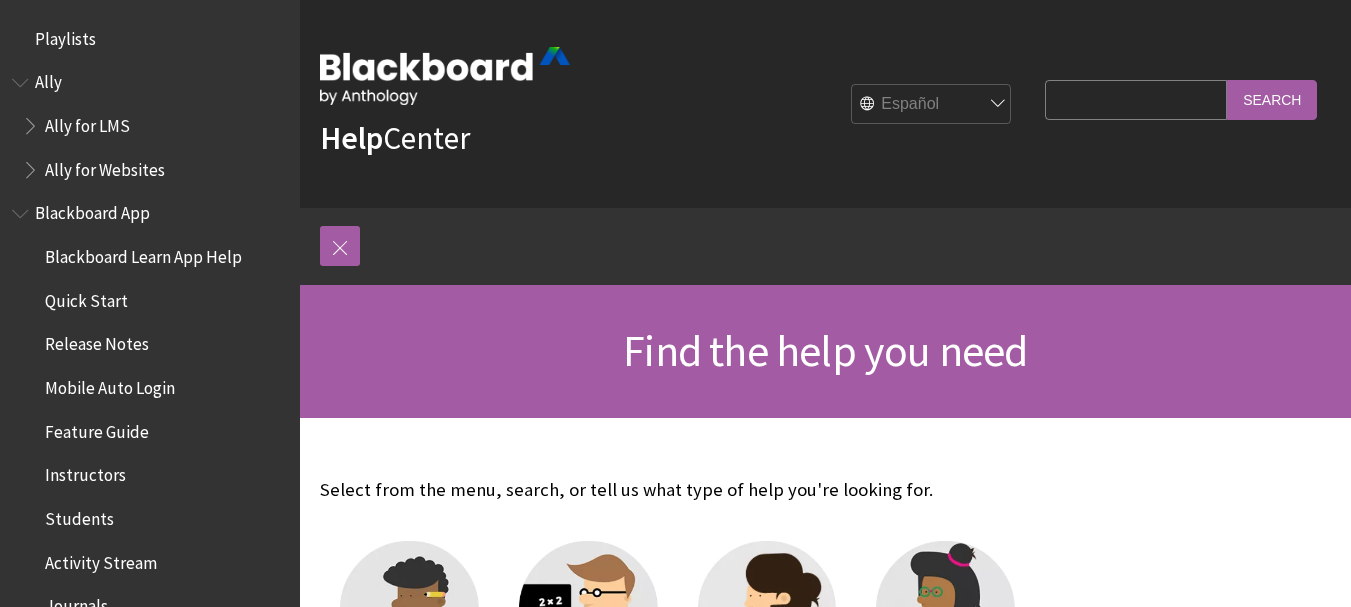 scroll, scrollTop: 0, scrollLeft: 0, axis: both 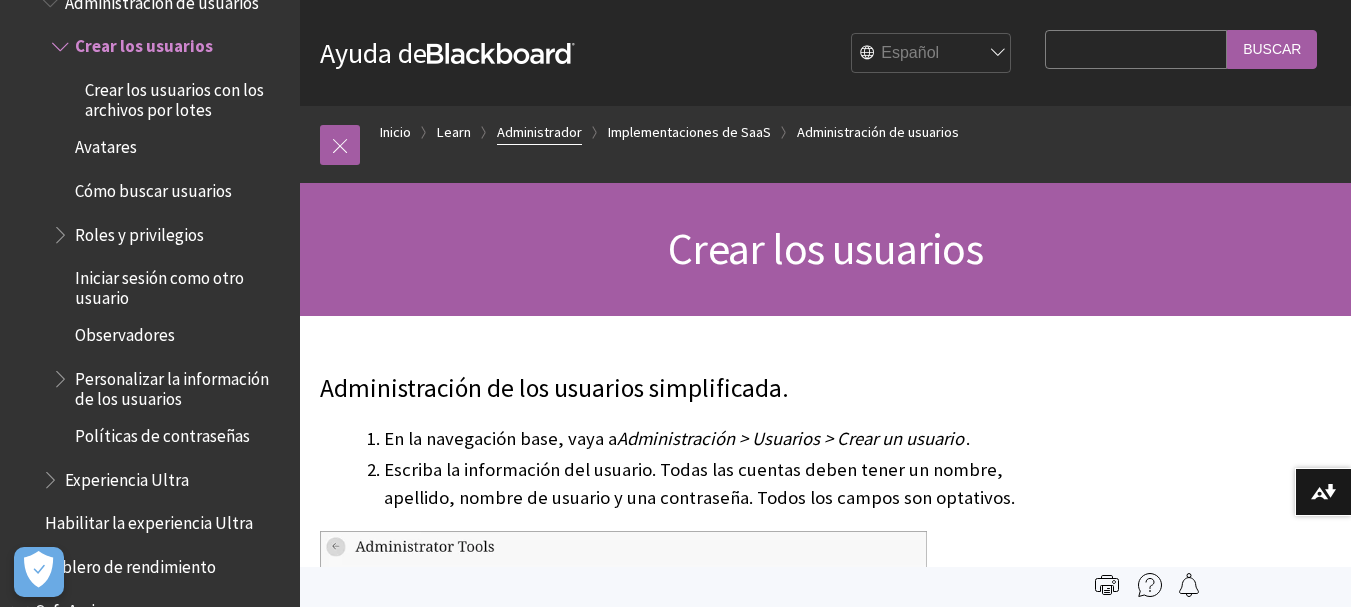 click on "Administrador" at bounding box center (539, 132) 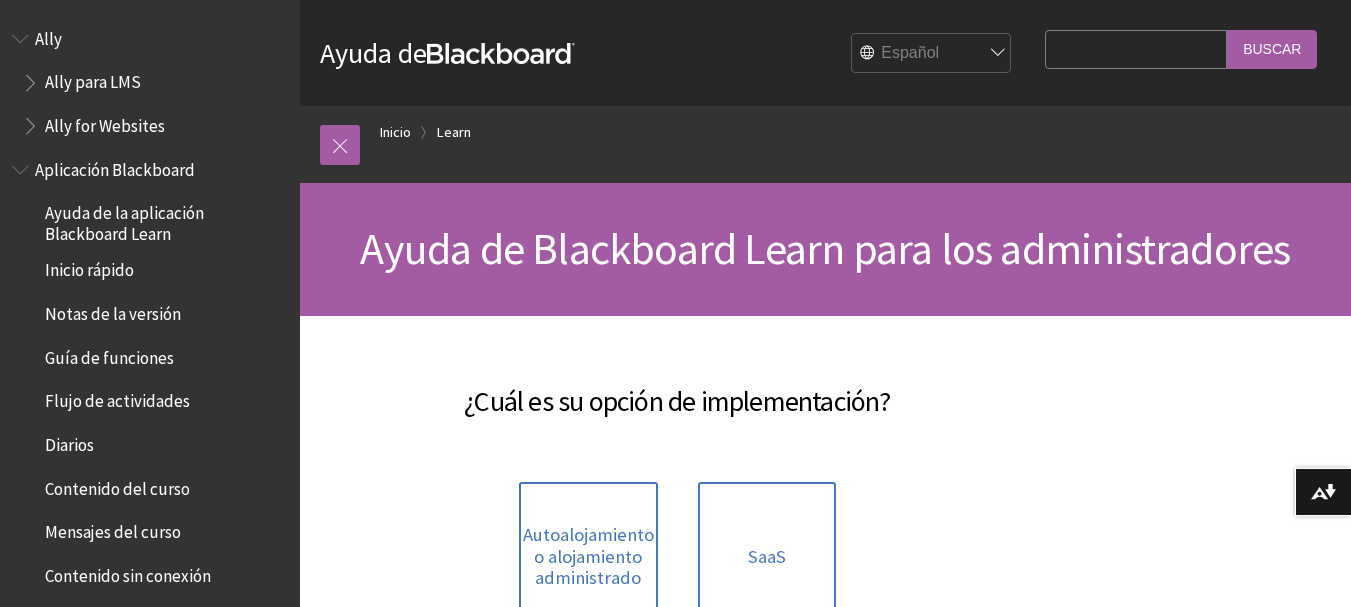 scroll, scrollTop: 0, scrollLeft: 0, axis: both 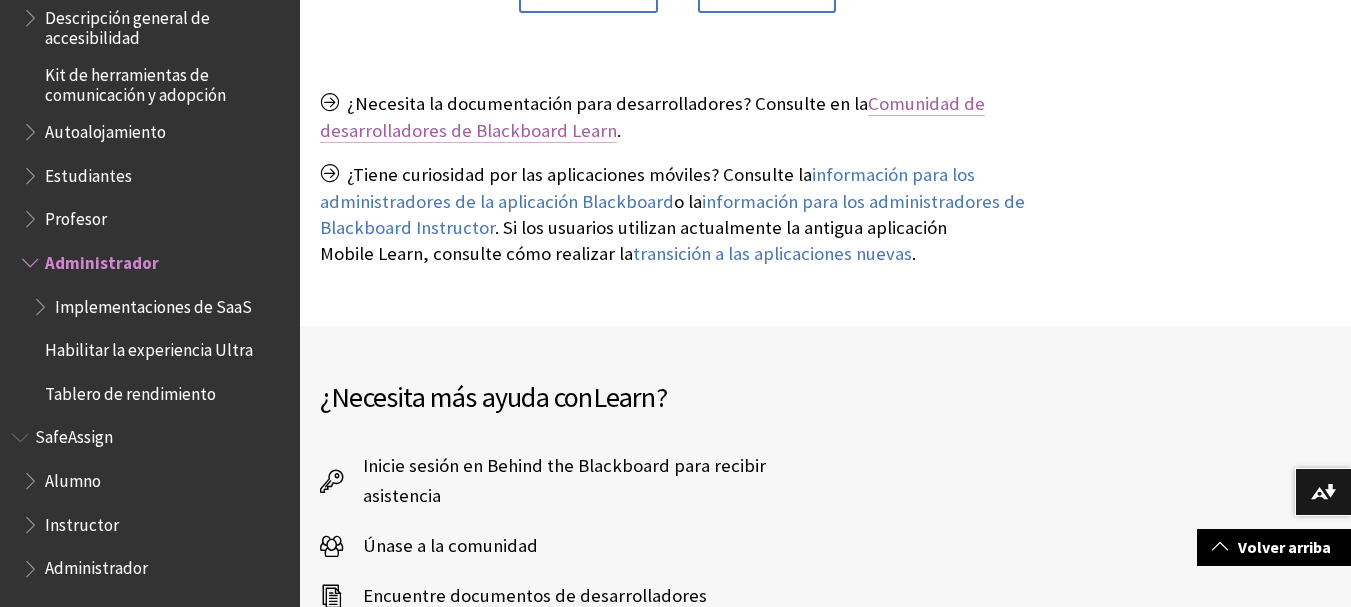 click on "Comunidad de desarrolladores de Blackboard Learn" at bounding box center [652, 117] 